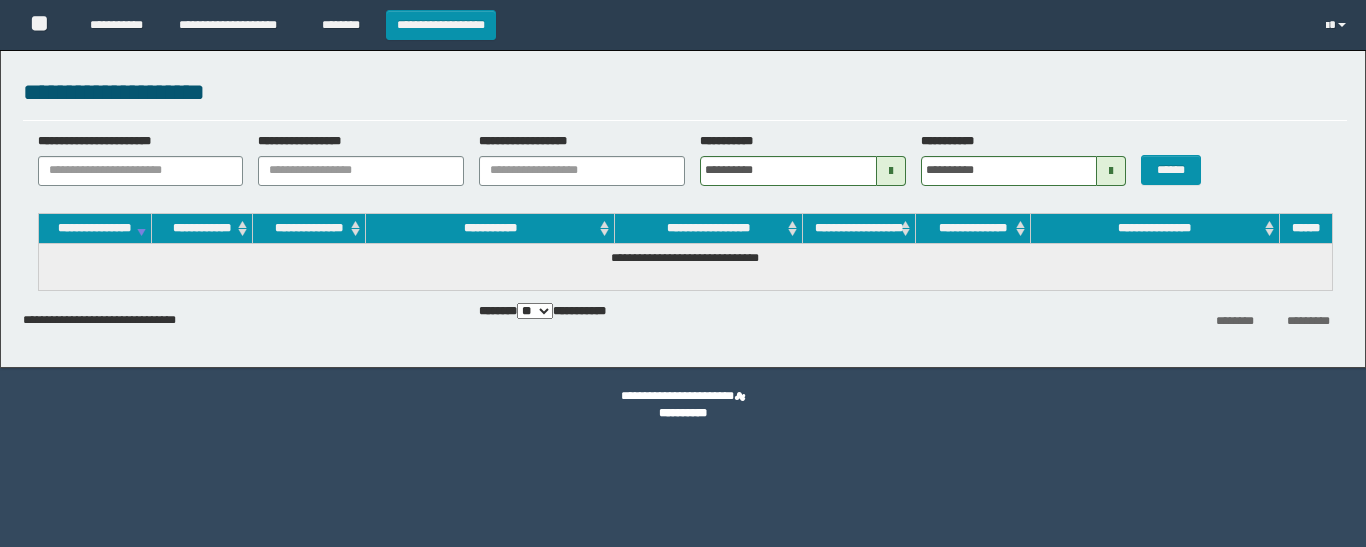 scroll, scrollTop: 0, scrollLeft: 0, axis: both 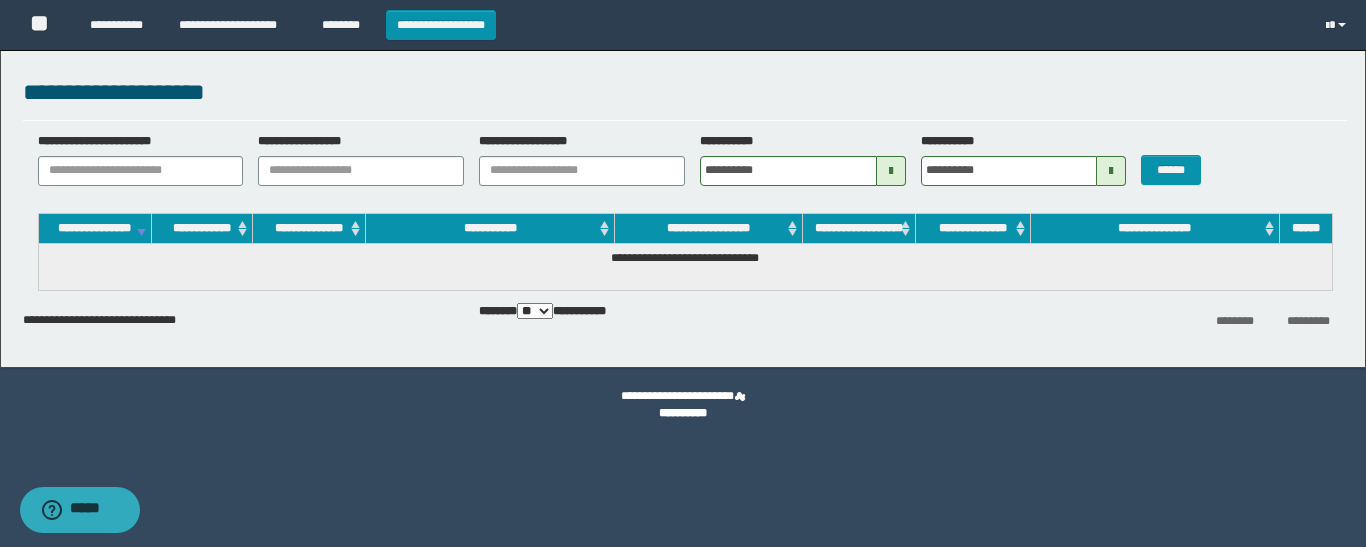 click at bounding box center (891, 171) 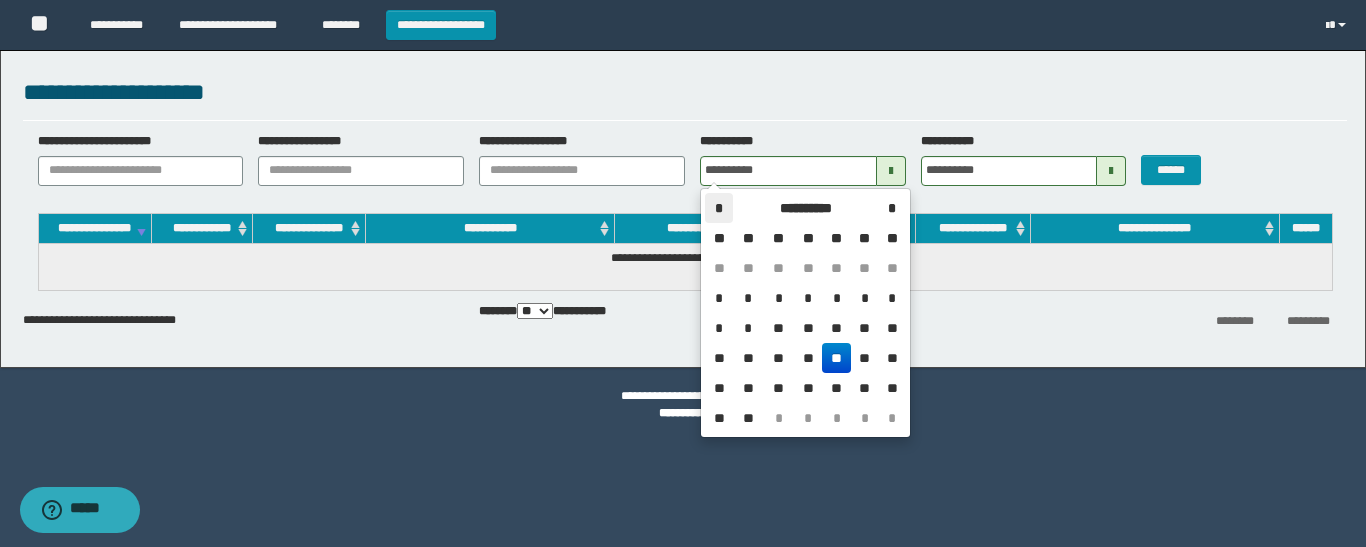 click on "*" at bounding box center (719, 208) 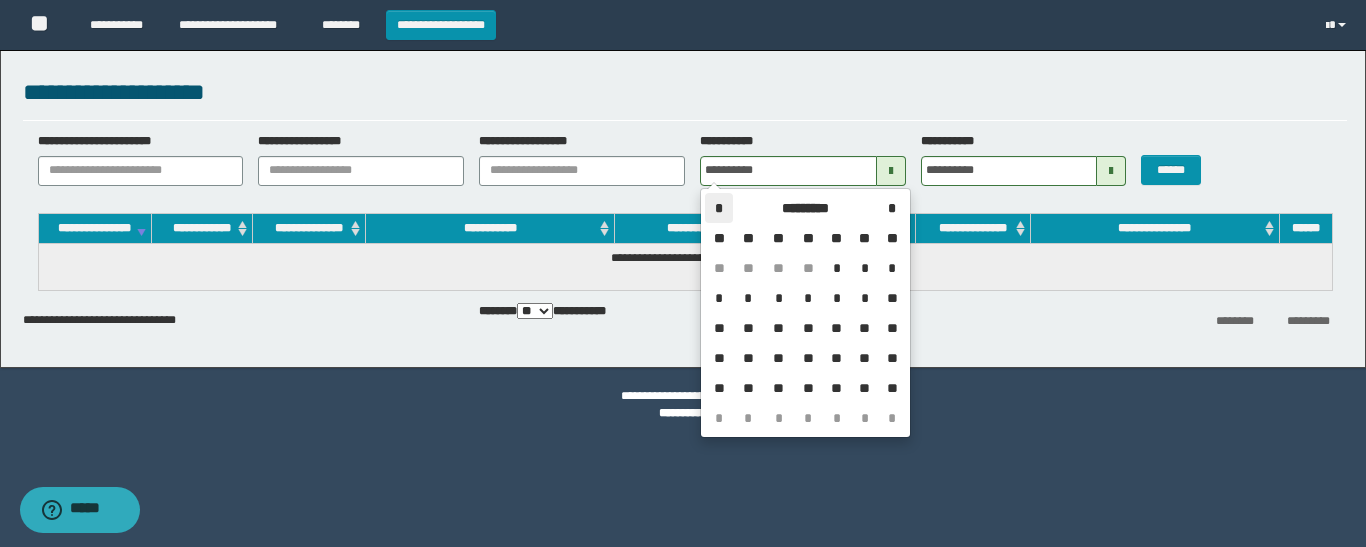 click on "*" at bounding box center (719, 208) 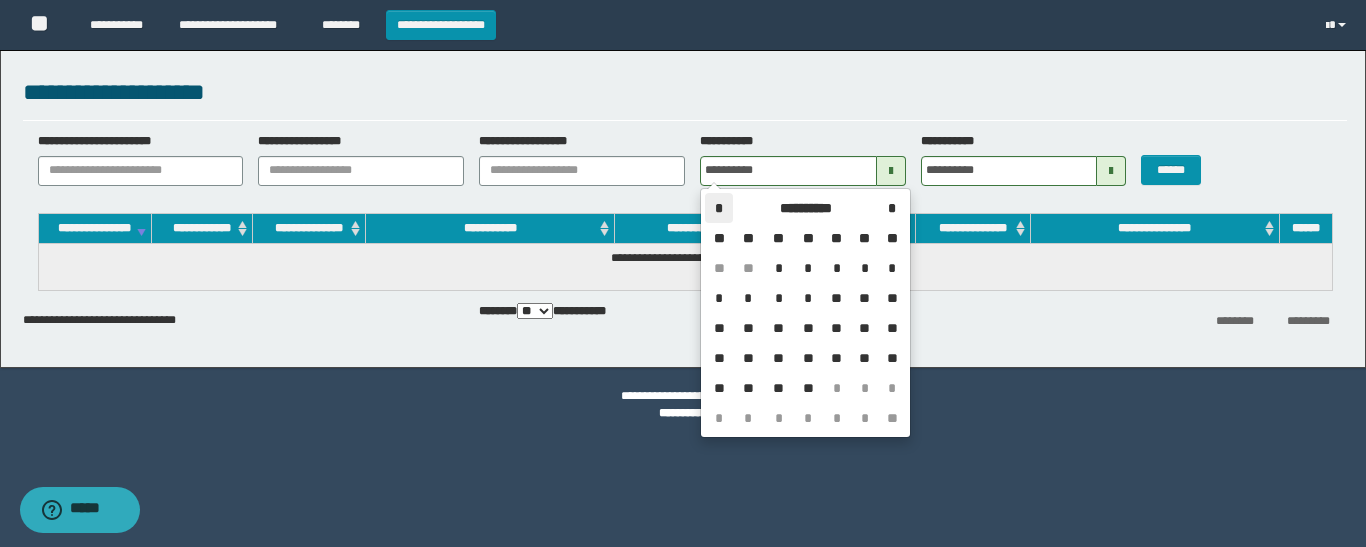 click on "*" at bounding box center (719, 208) 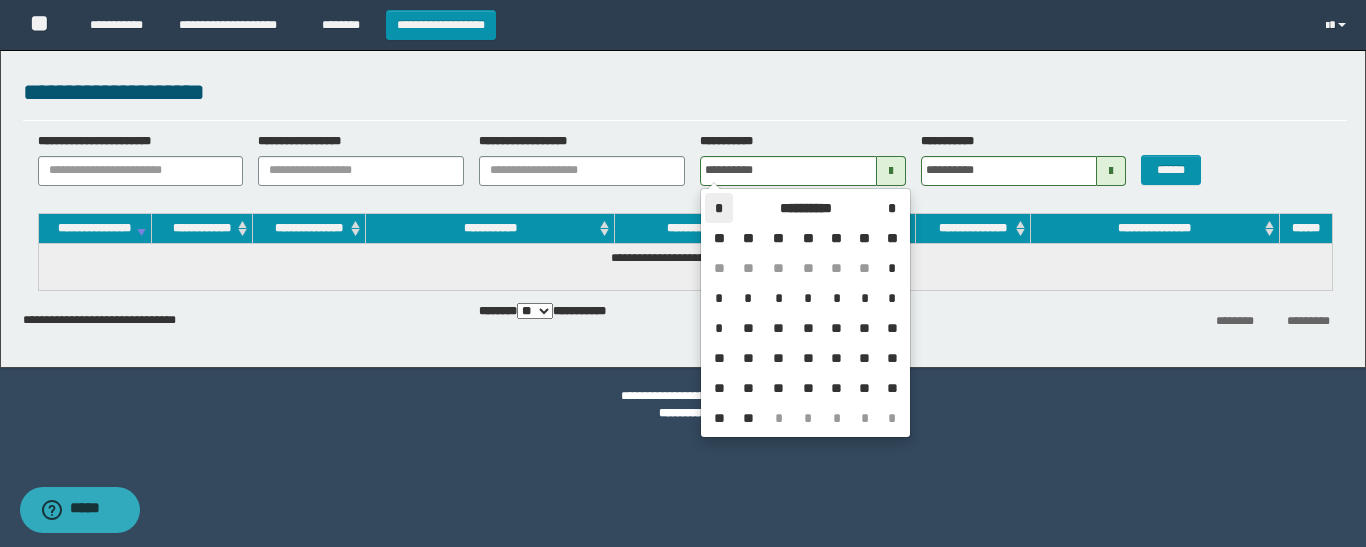 click on "*" at bounding box center (719, 208) 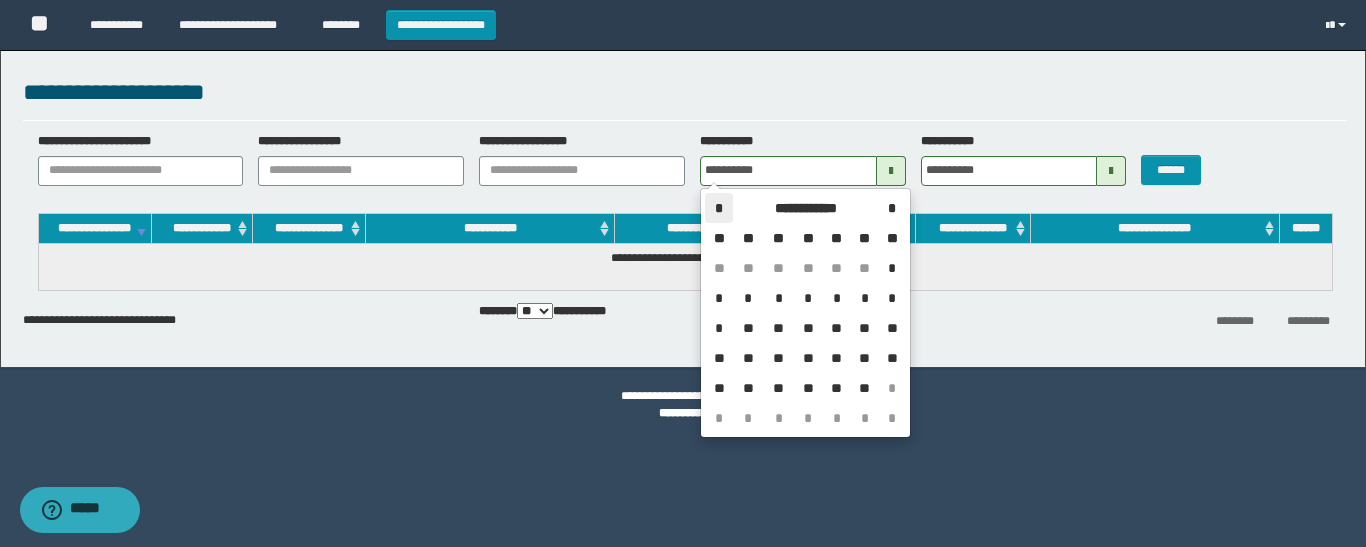 click on "*" at bounding box center (719, 208) 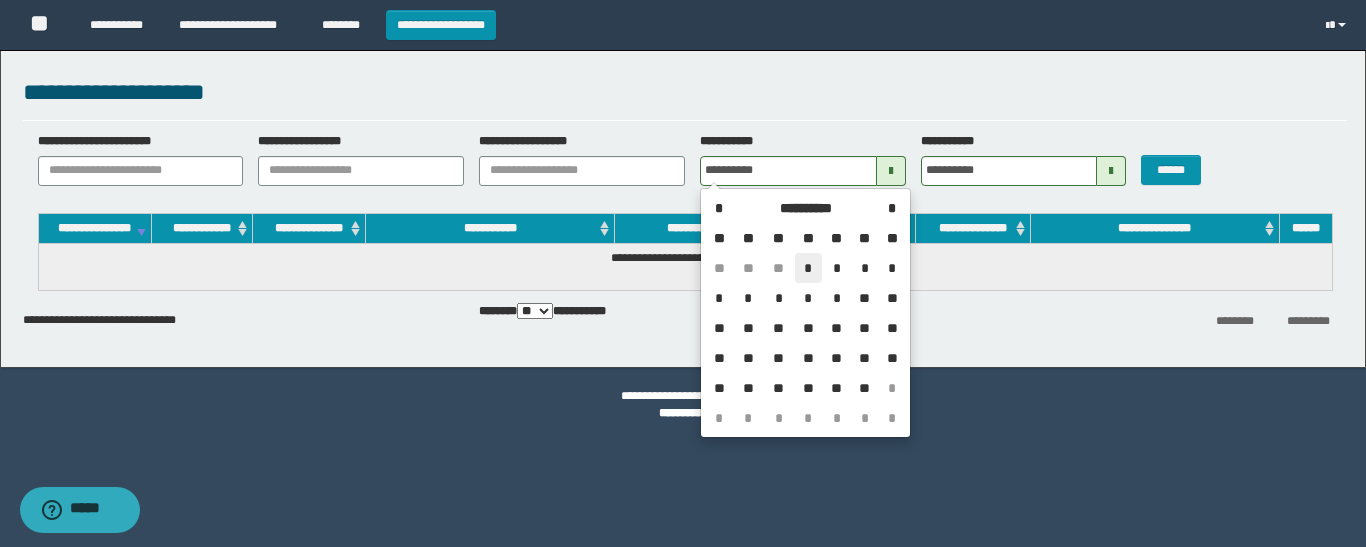 click on "*" at bounding box center (809, 268) 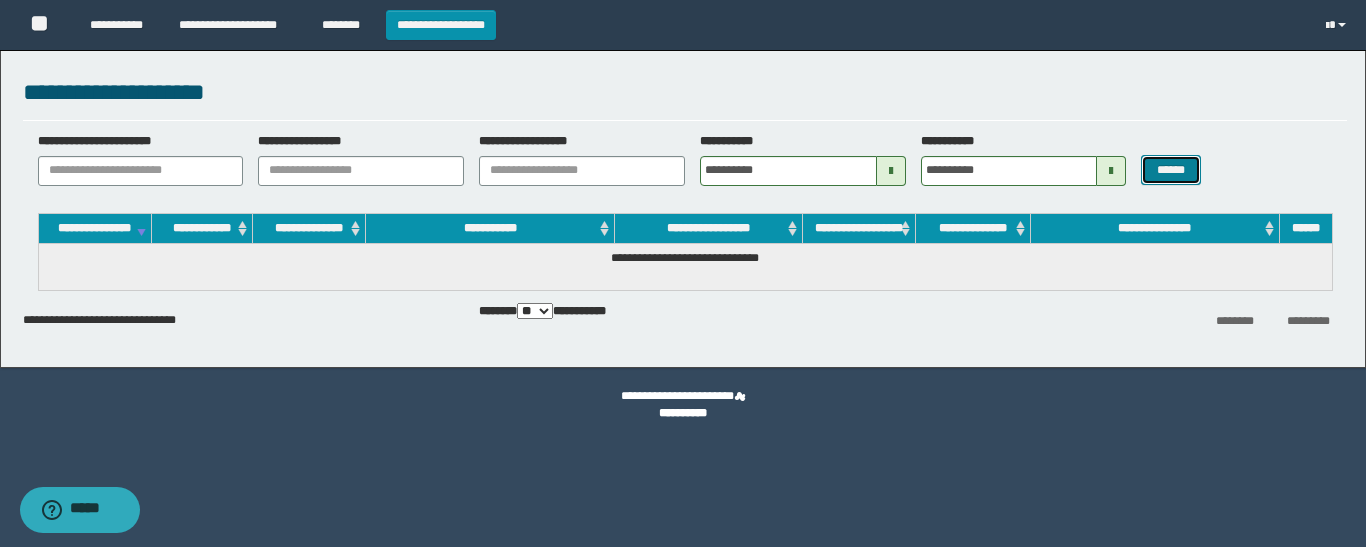 click on "******" at bounding box center [1170, 170] 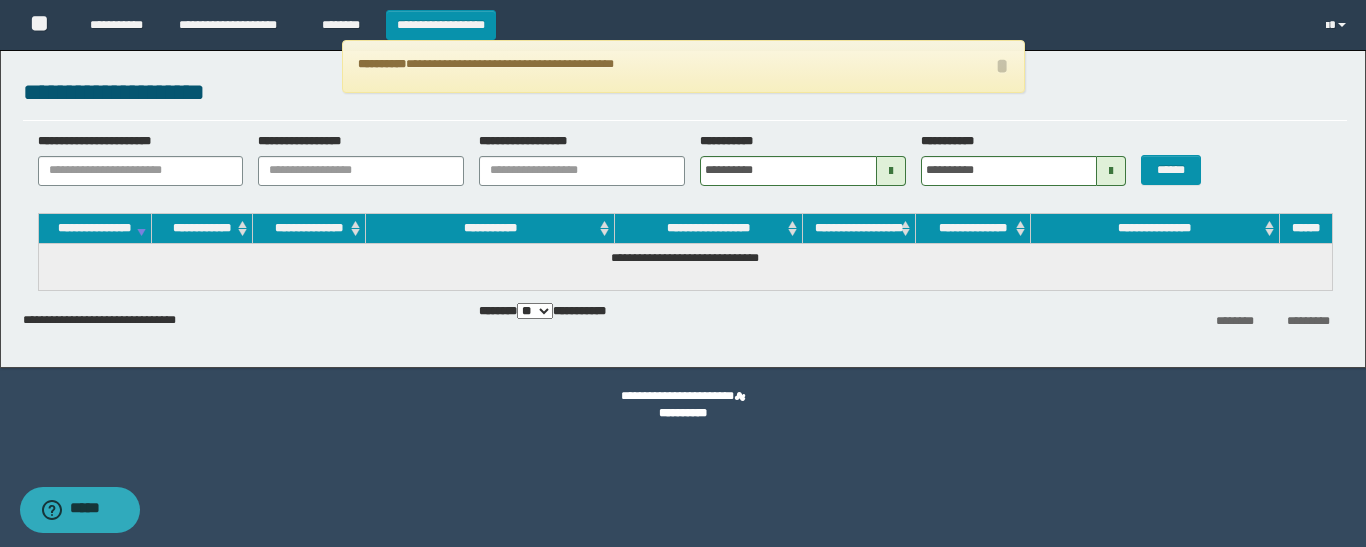 click at bounding box center (1111, 171) 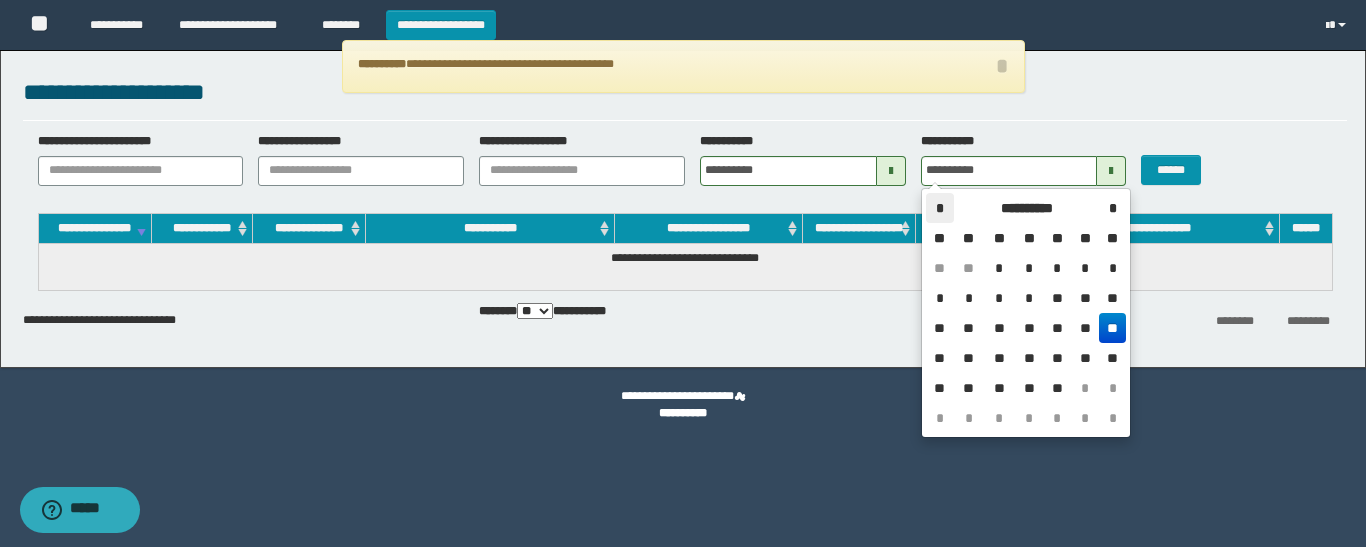 click on "*" at bounding box center [940, 208] 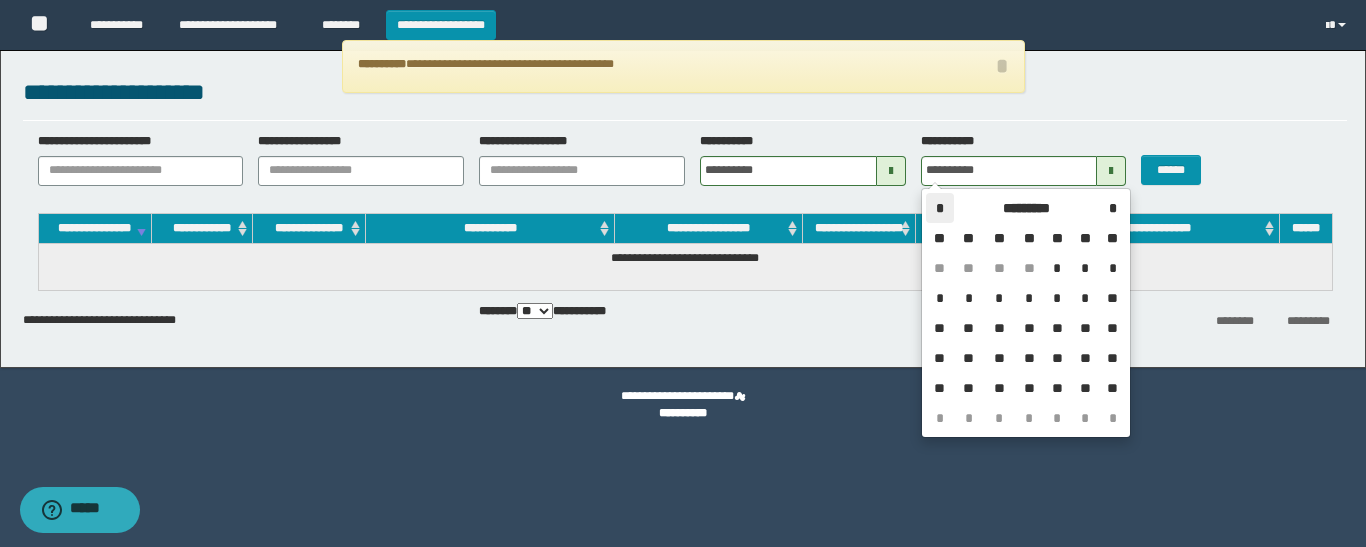 click on "*" at bounding box center (940, 208) 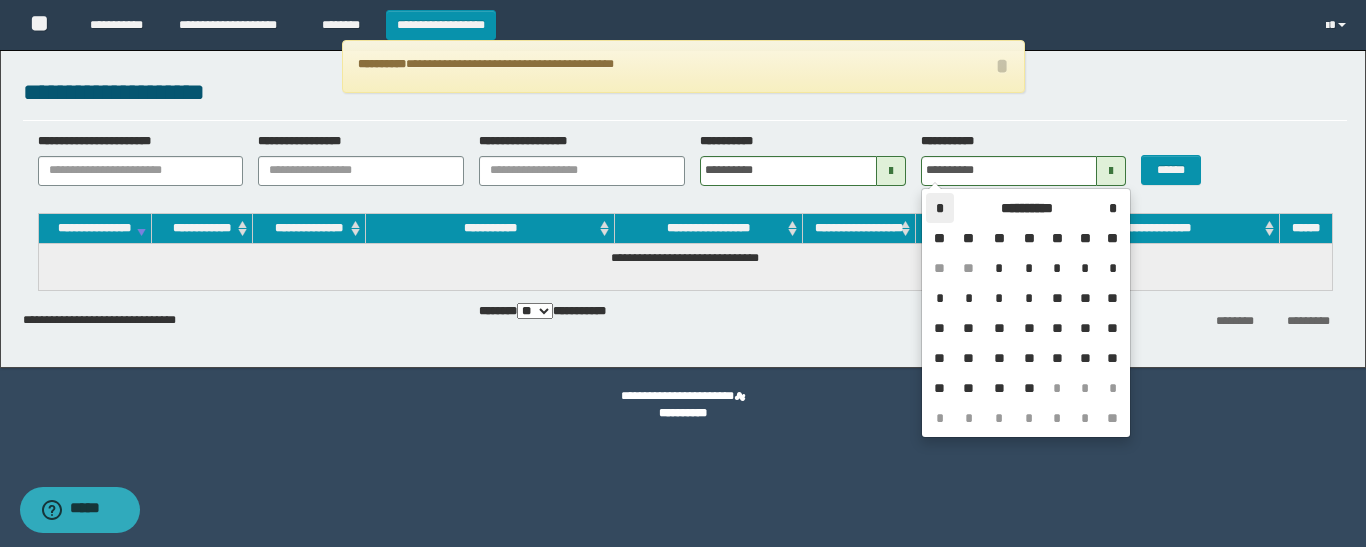 click on "*" at bounding box center [940, 208] 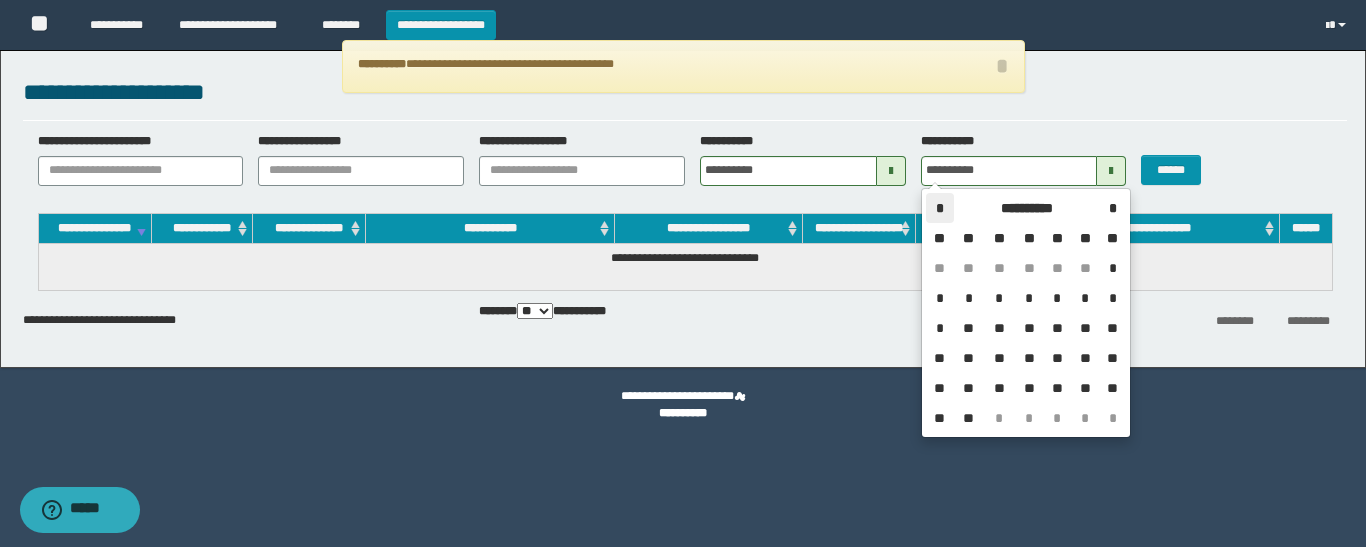 click on "*" at bounding box center (940, 208) 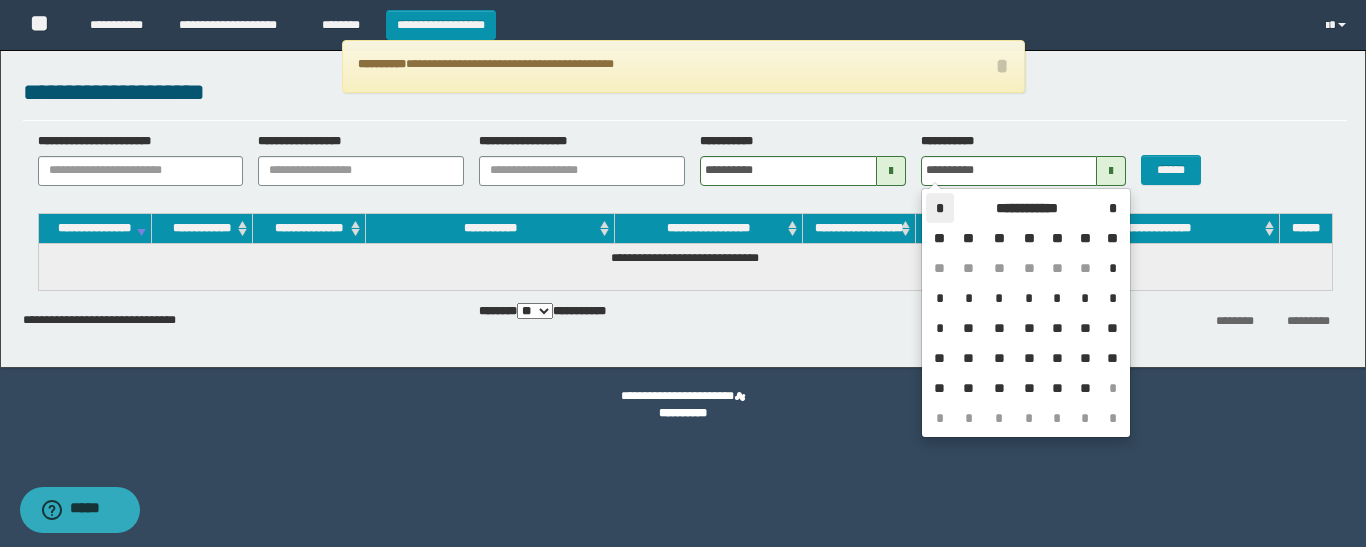 click on "*" at bounding box center (940, 208) 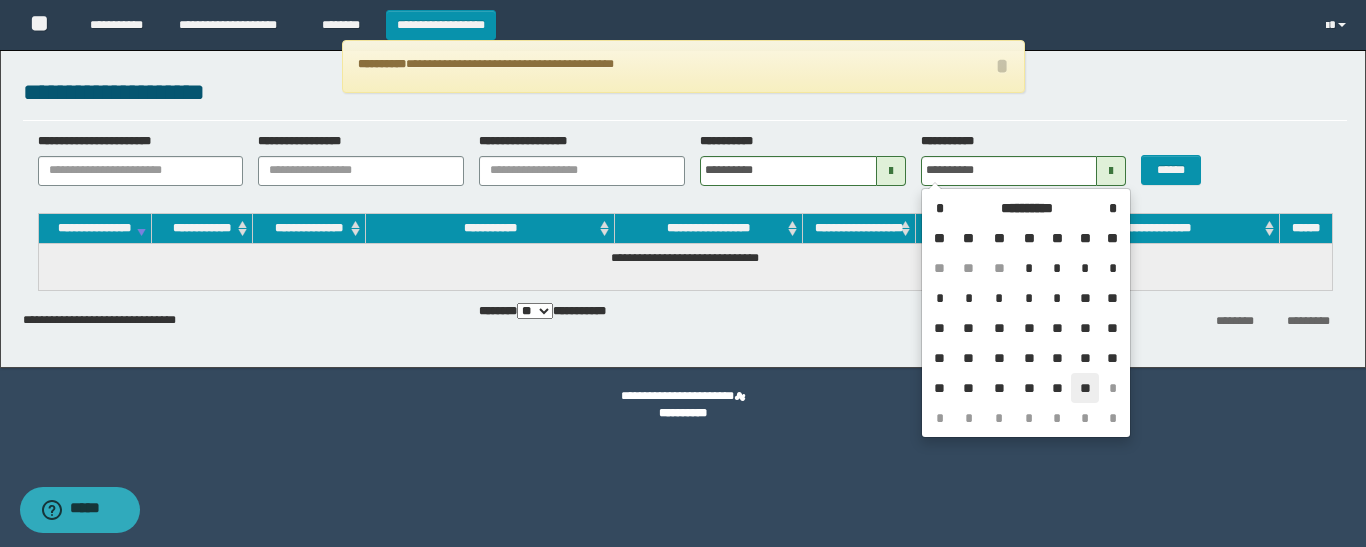 click on "**" at bounding box center [1085, 388] 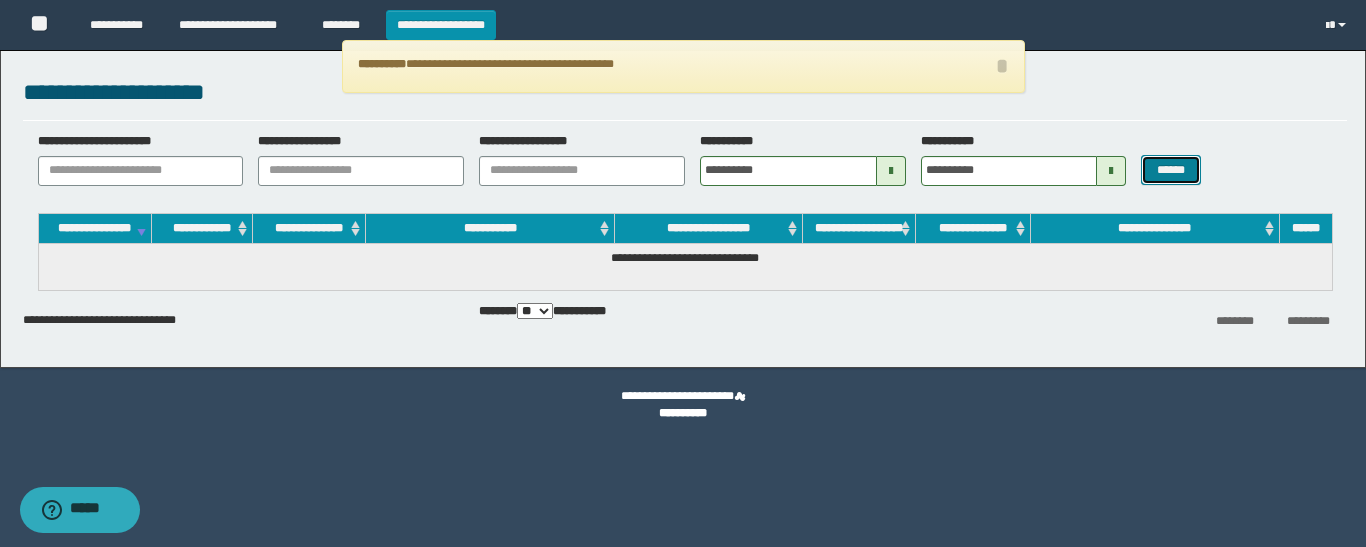 click on "******" at bounding box center [1170, 170] 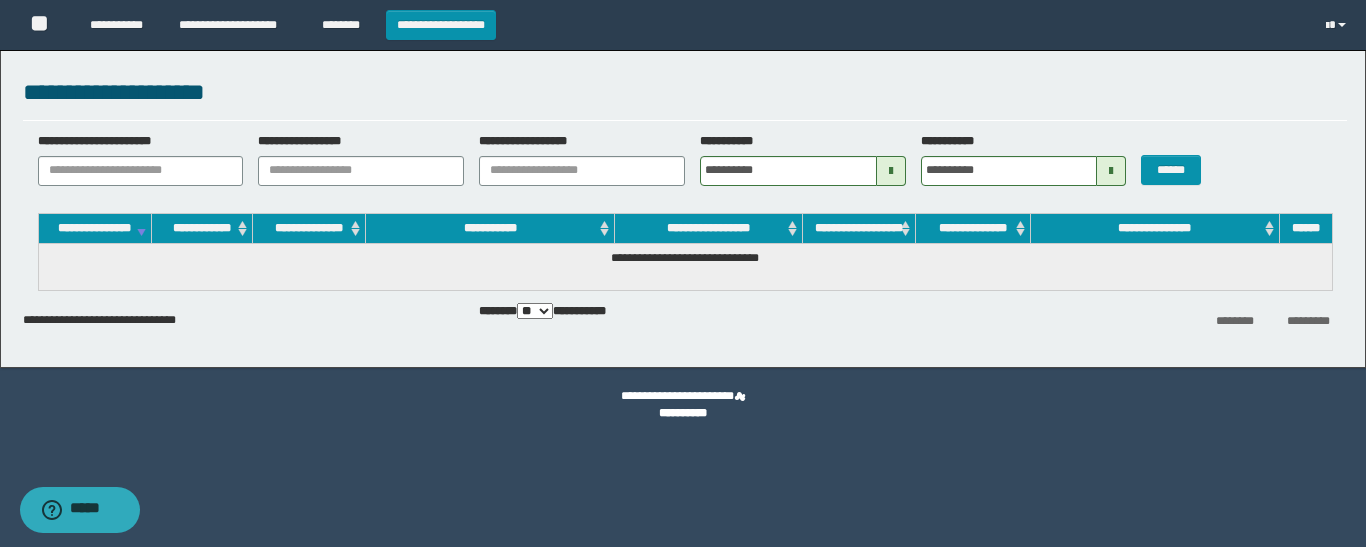 click at bounding box center (1111, 171) 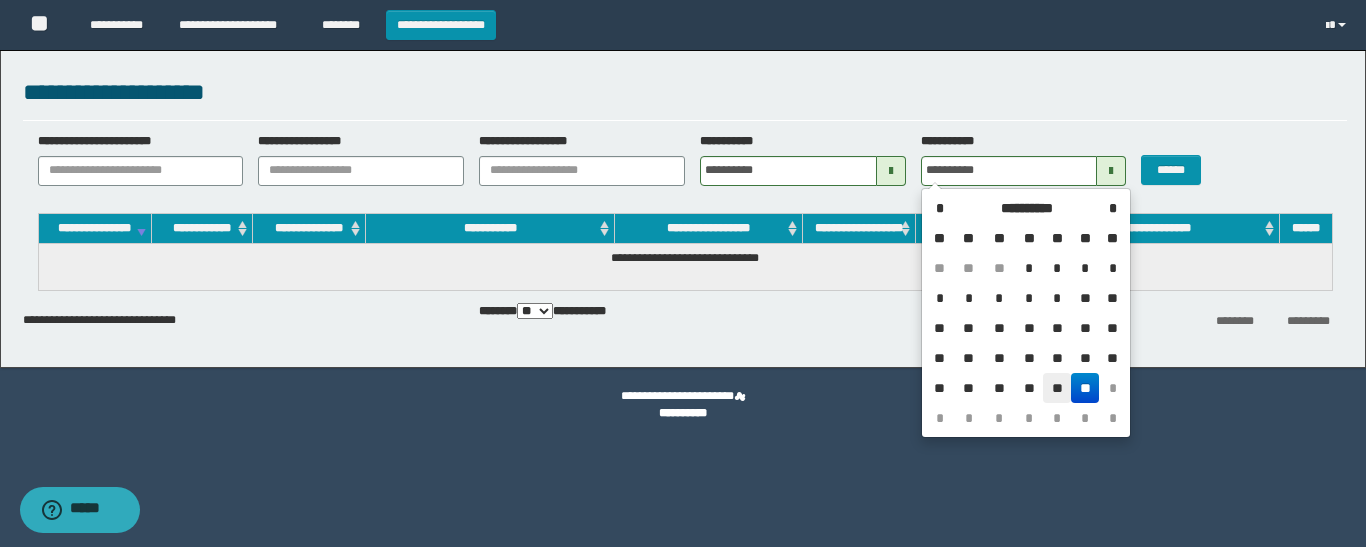 click on "**" at bounding box center (1057, 388) 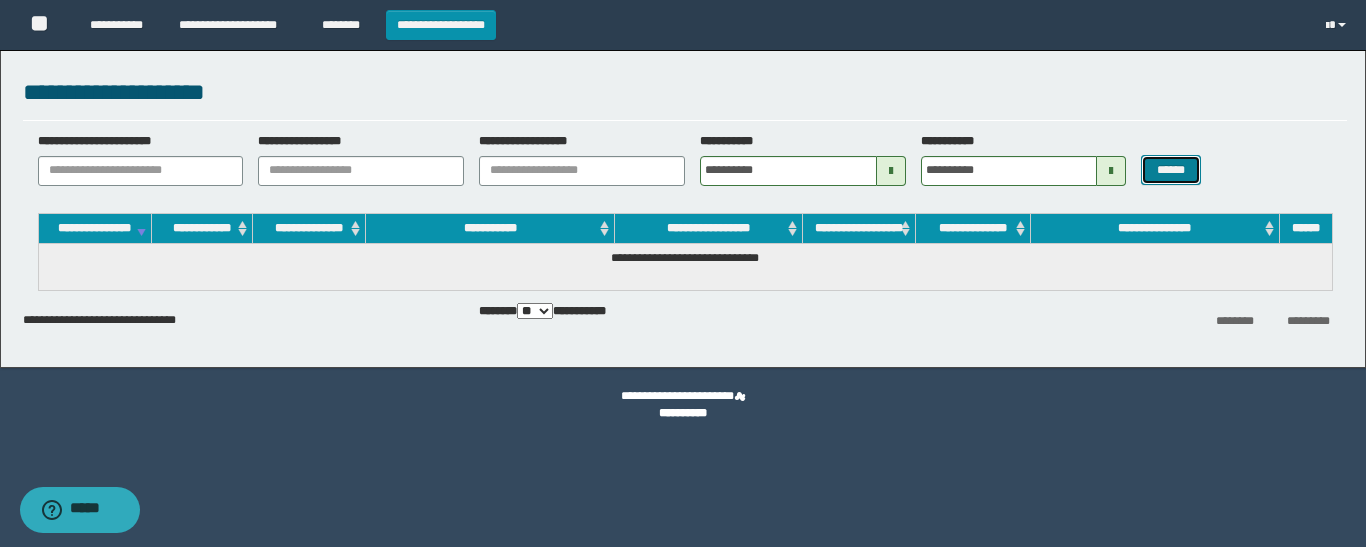 click on "******" at bounding box center (1170, 170) 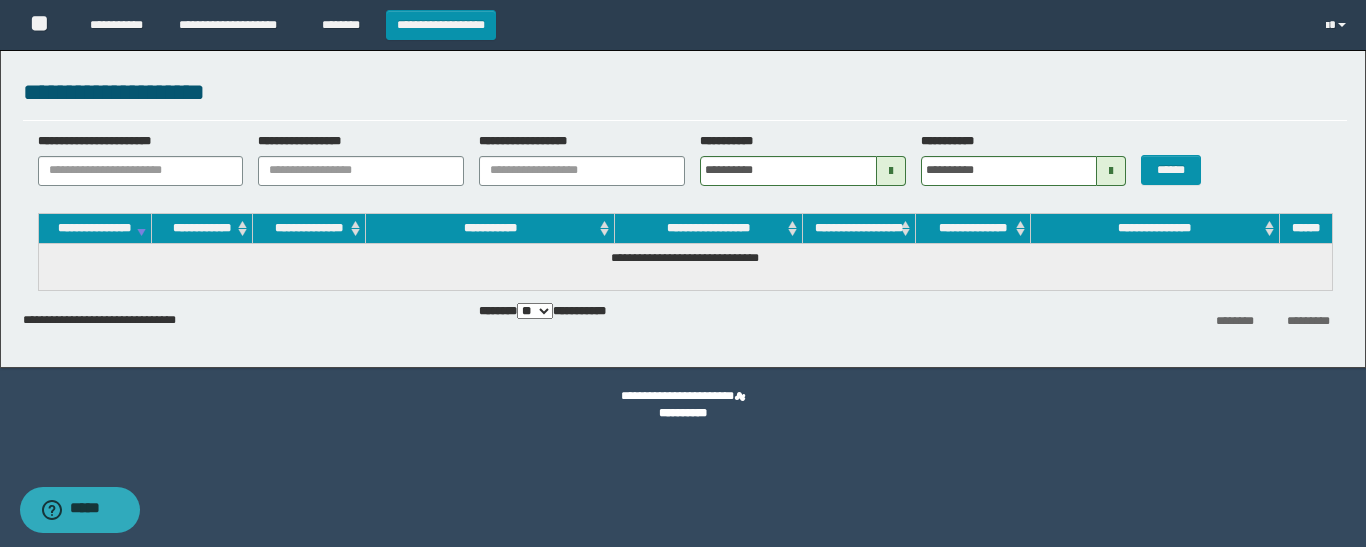 click on "**********" at bounding box center [684, 314] 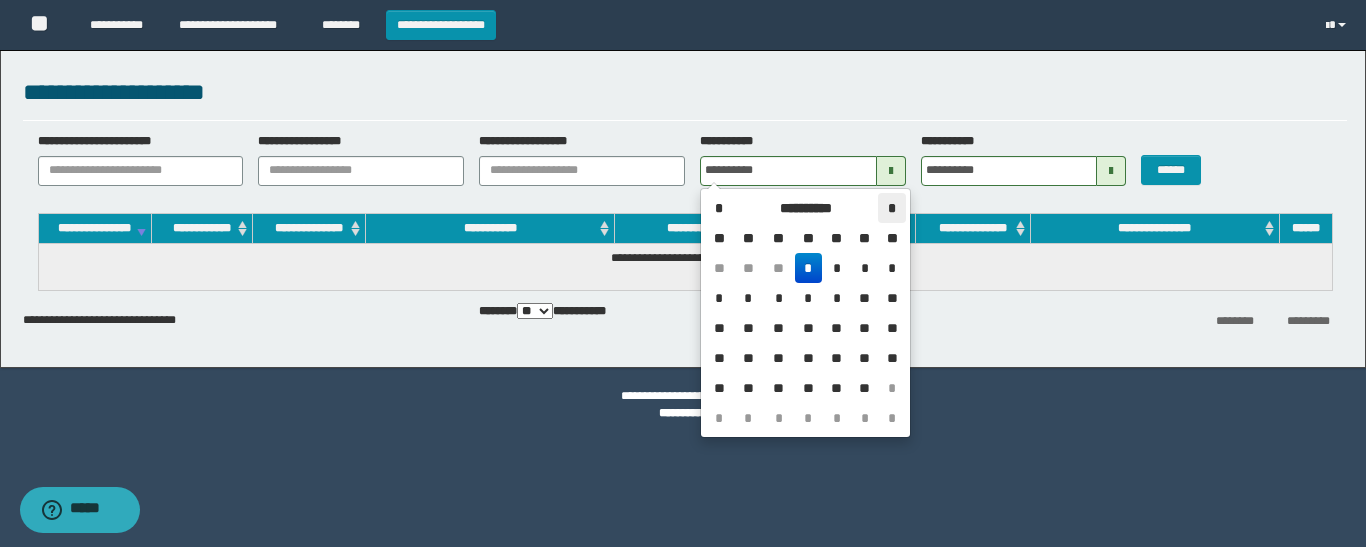 click on "*" at bounding box center [891, 208] 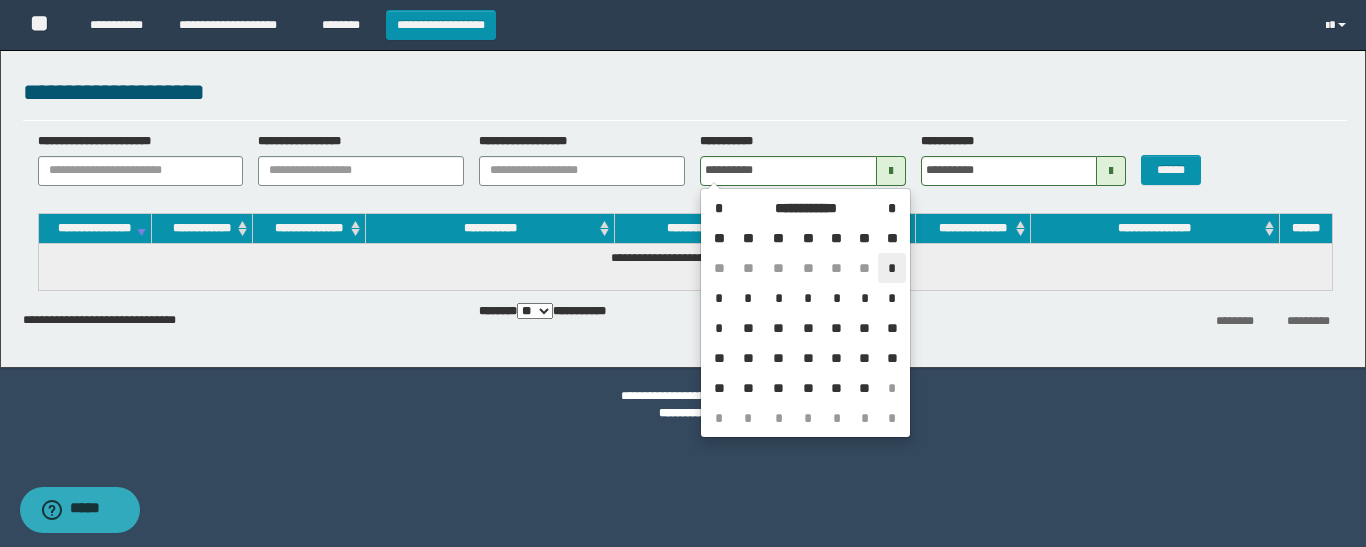 click on "*" at bounding box center (891, 268) 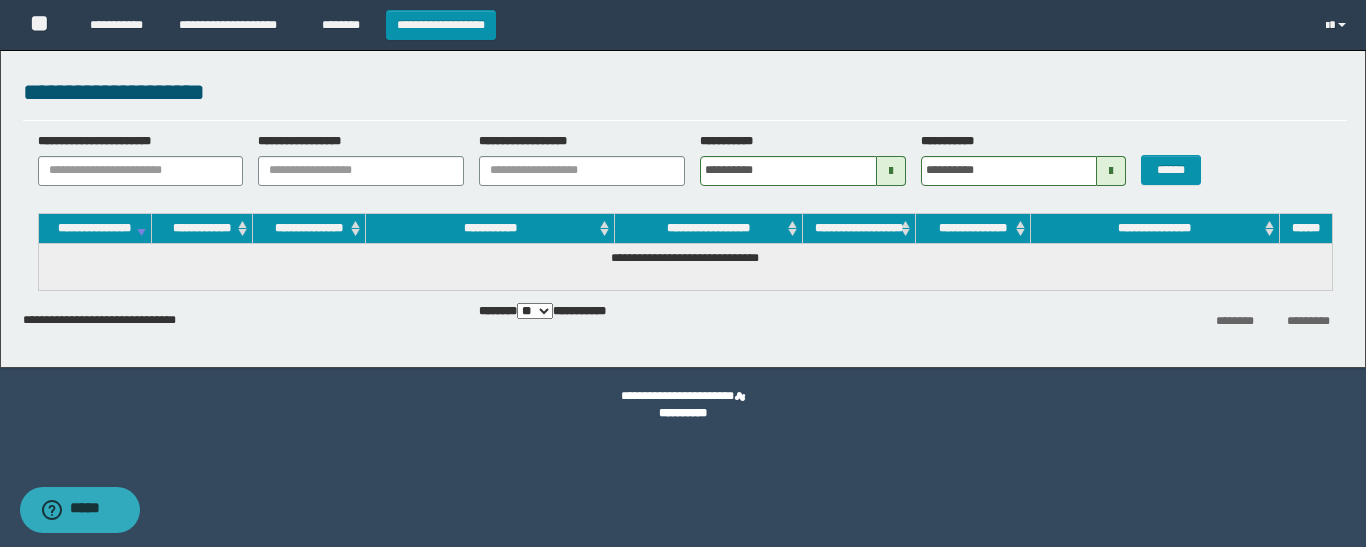 click at bounding box center [1111, 171] 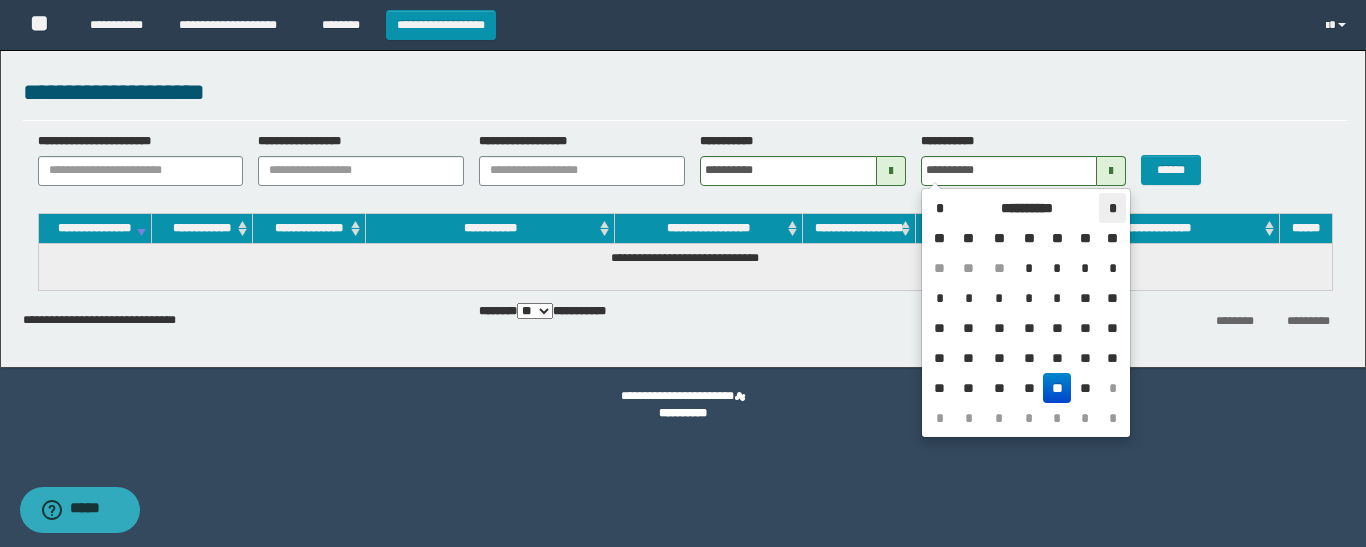 click on "*" at bounding box center [1112, 208] 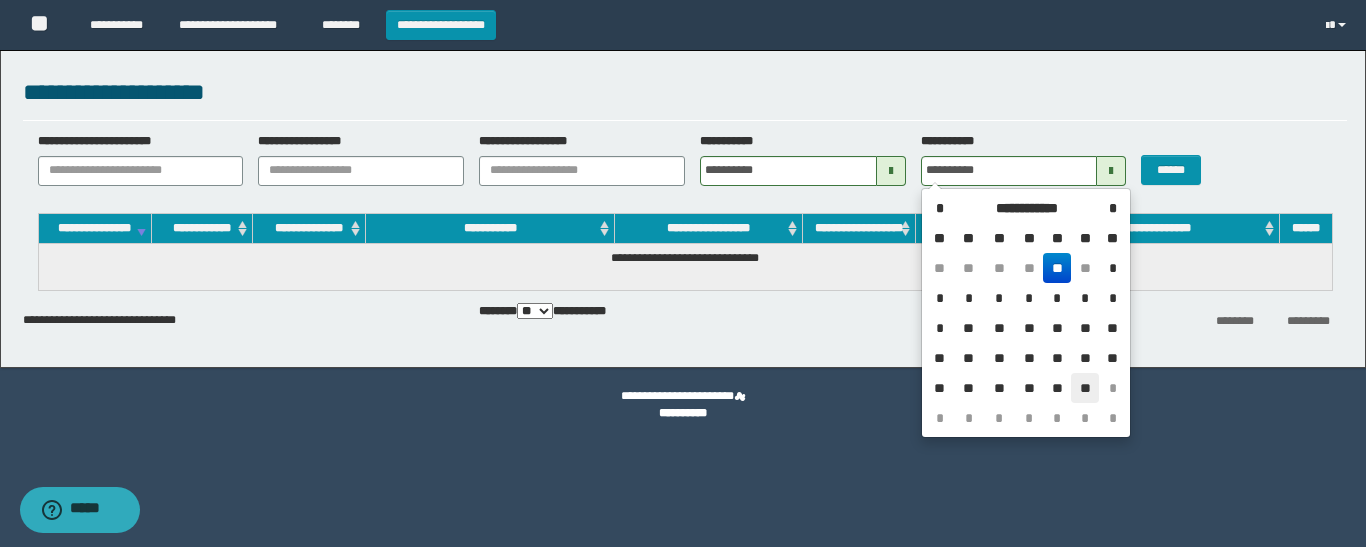 click on "**" at bounding box center [1085, 388] 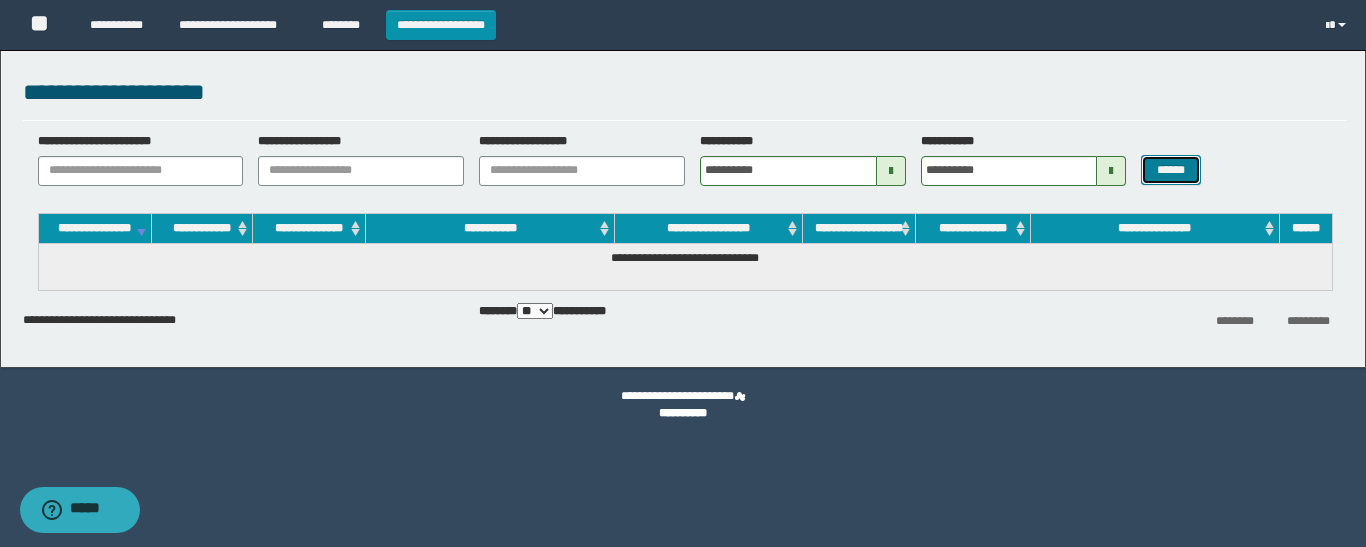 click on "******" at bounding box center [1170, 170] 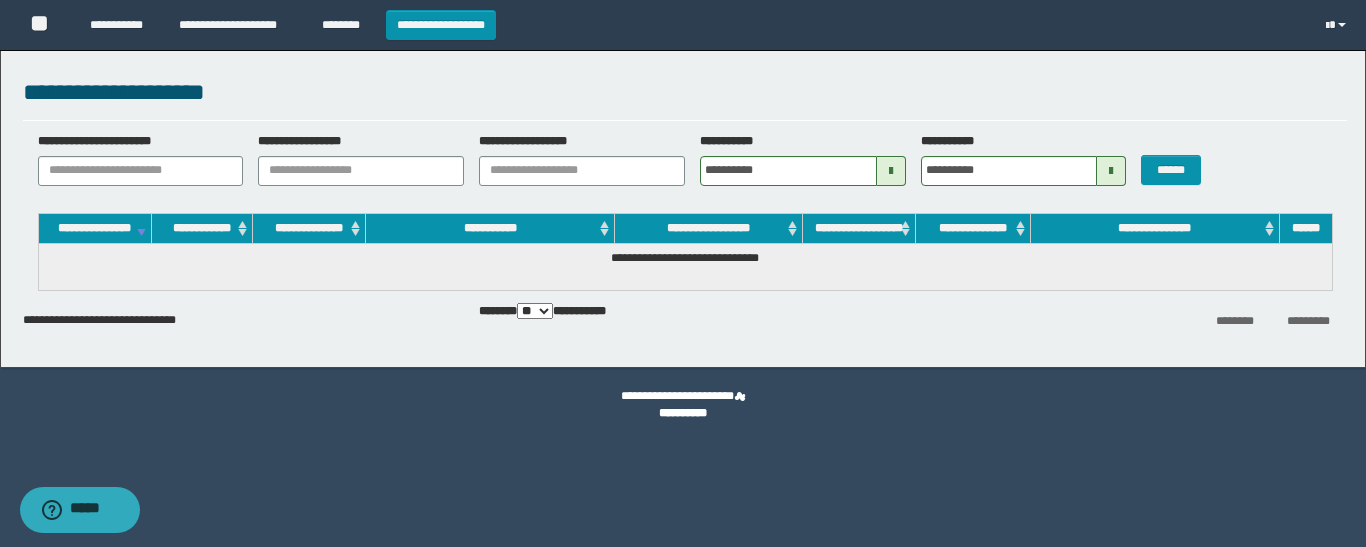 click on "******" at bounding box center [1181, 159] 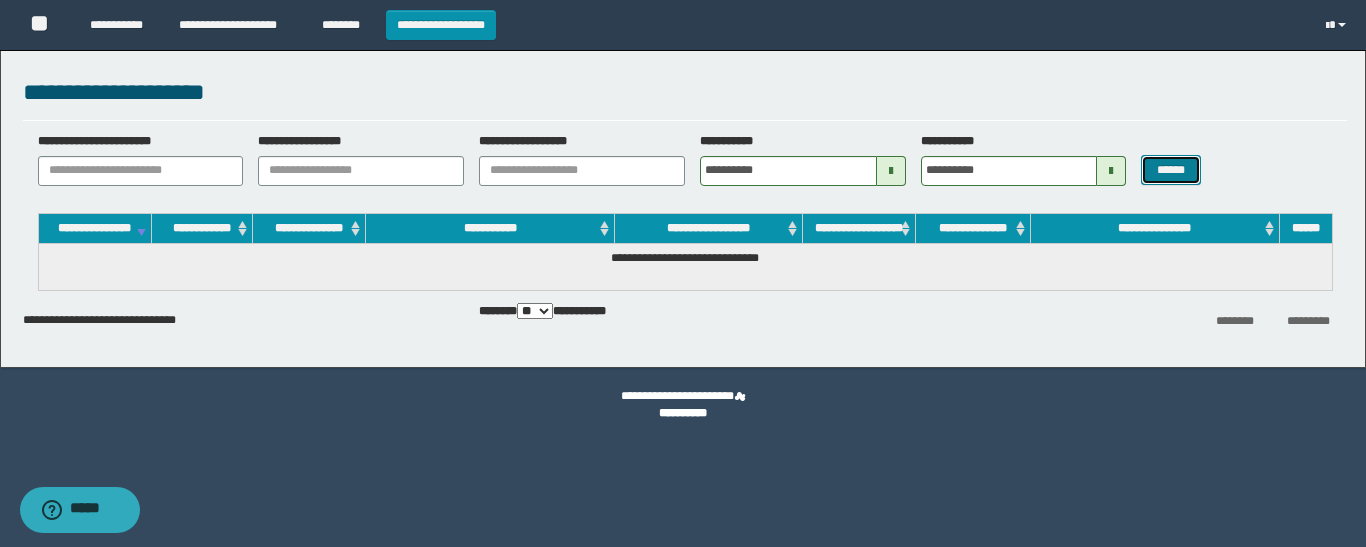 click on "******" at bounding box center [1170, 170] 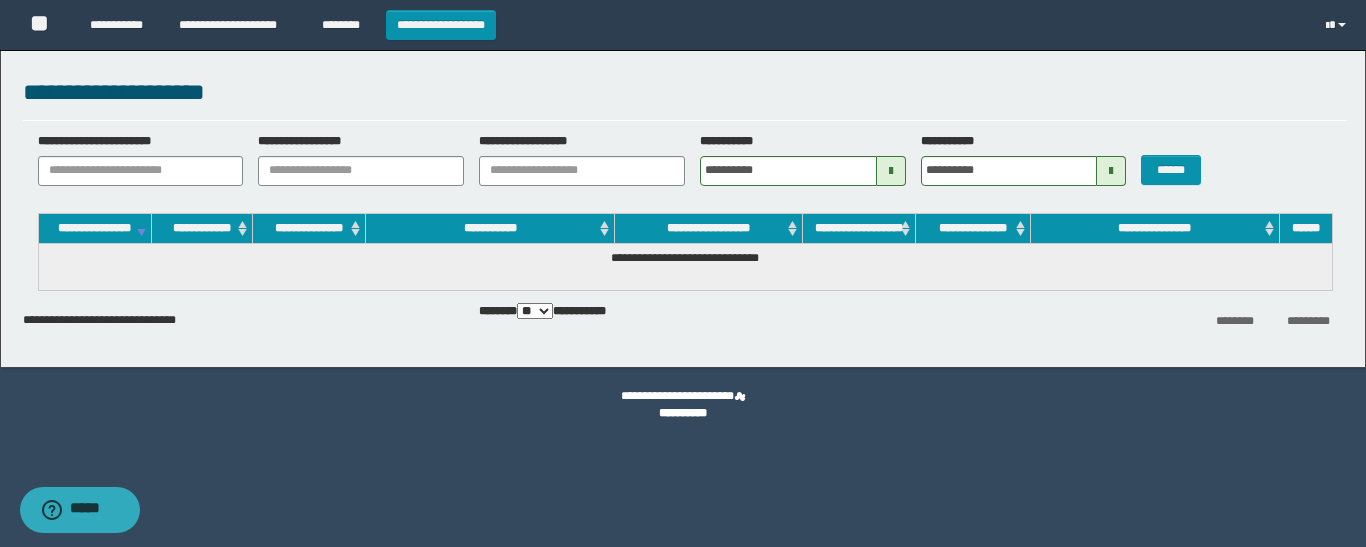 click at bounding box center [891, 171] 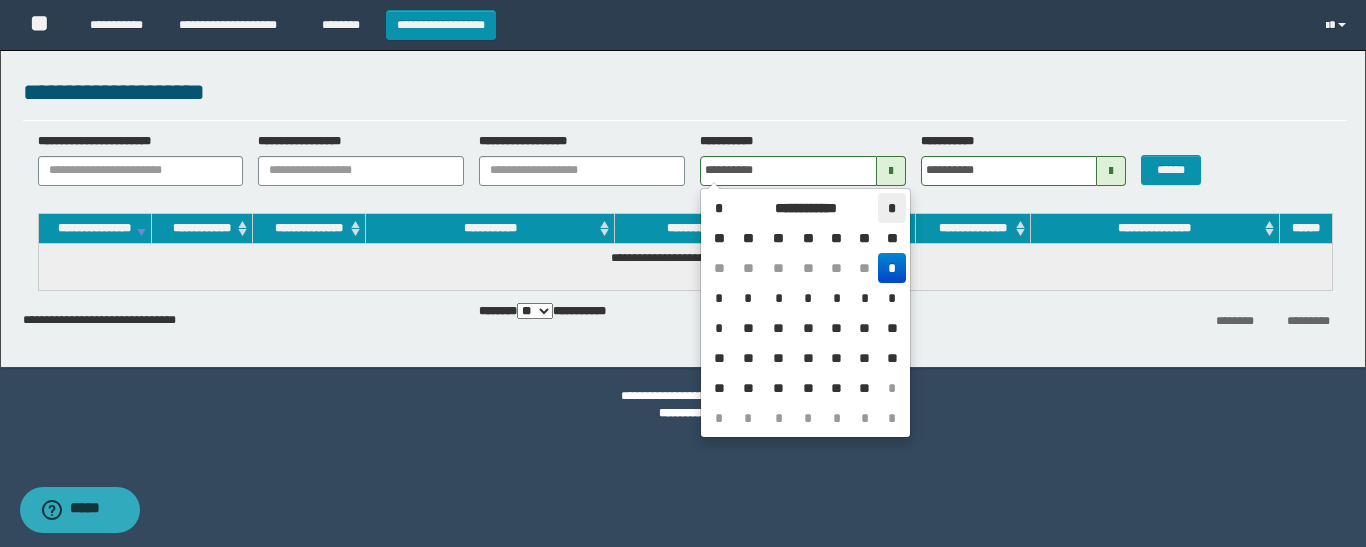 click on "*" at bounding box center (891, 208) 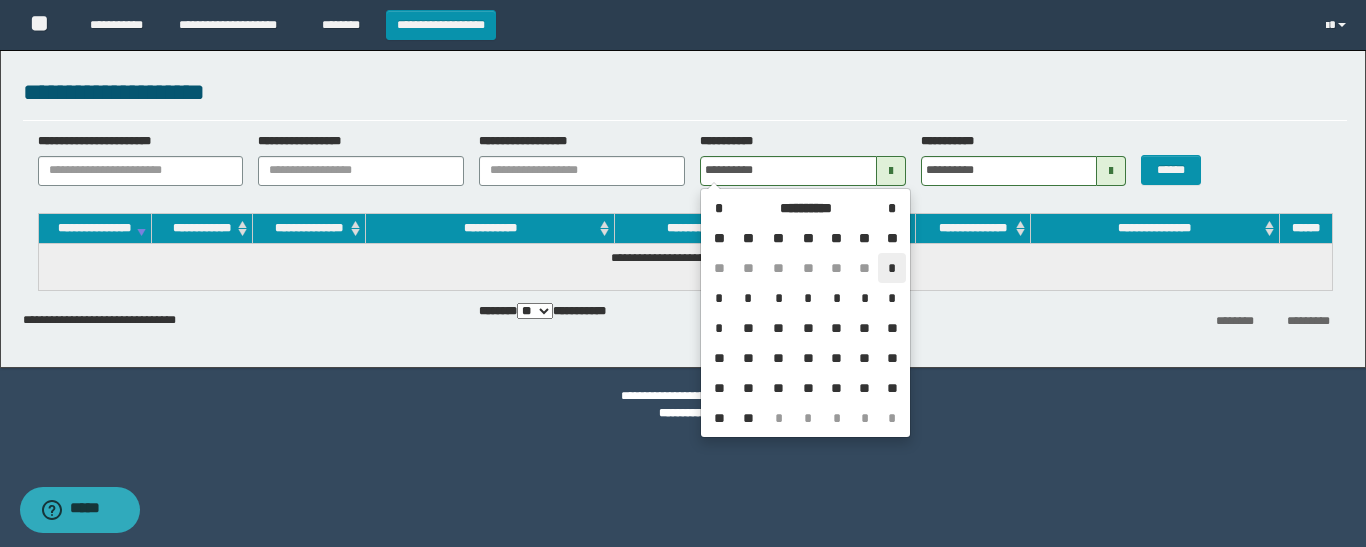 click on "*" at bounding box center [891, 268] 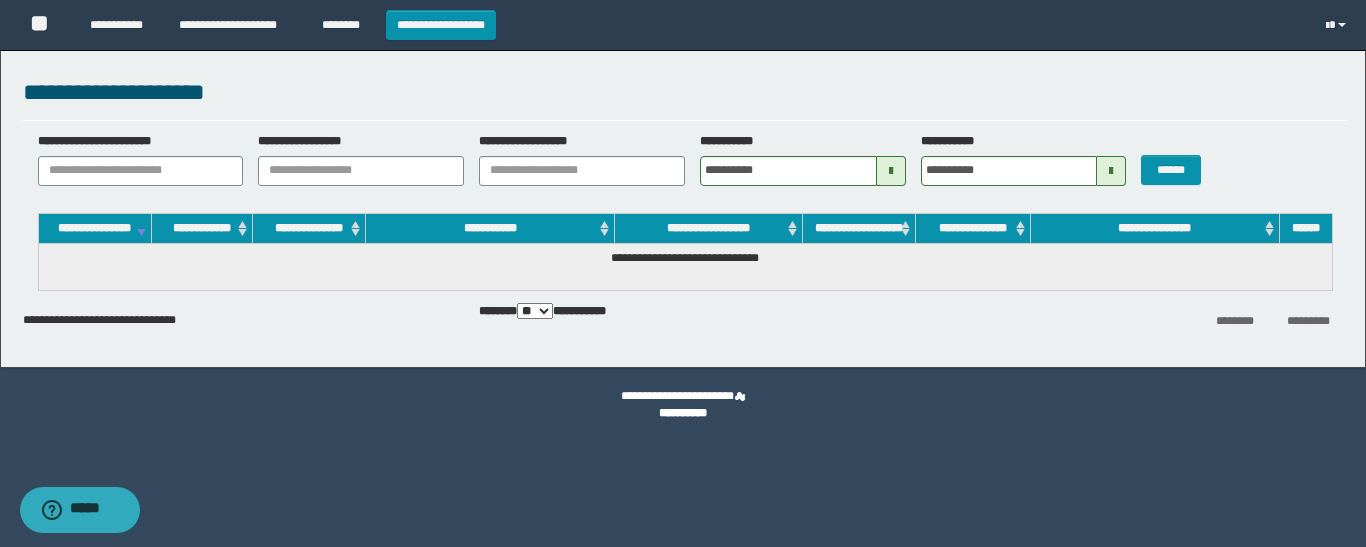 click at bounding box center [1111, 171] 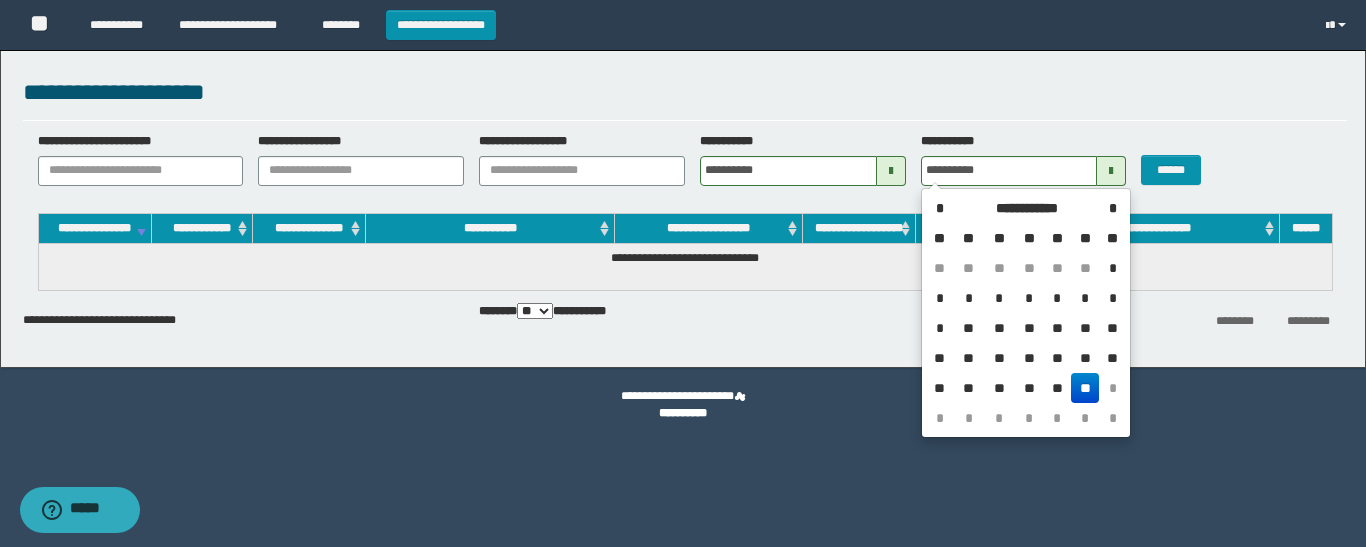 click on "**" at bounding box center (1085, 388) 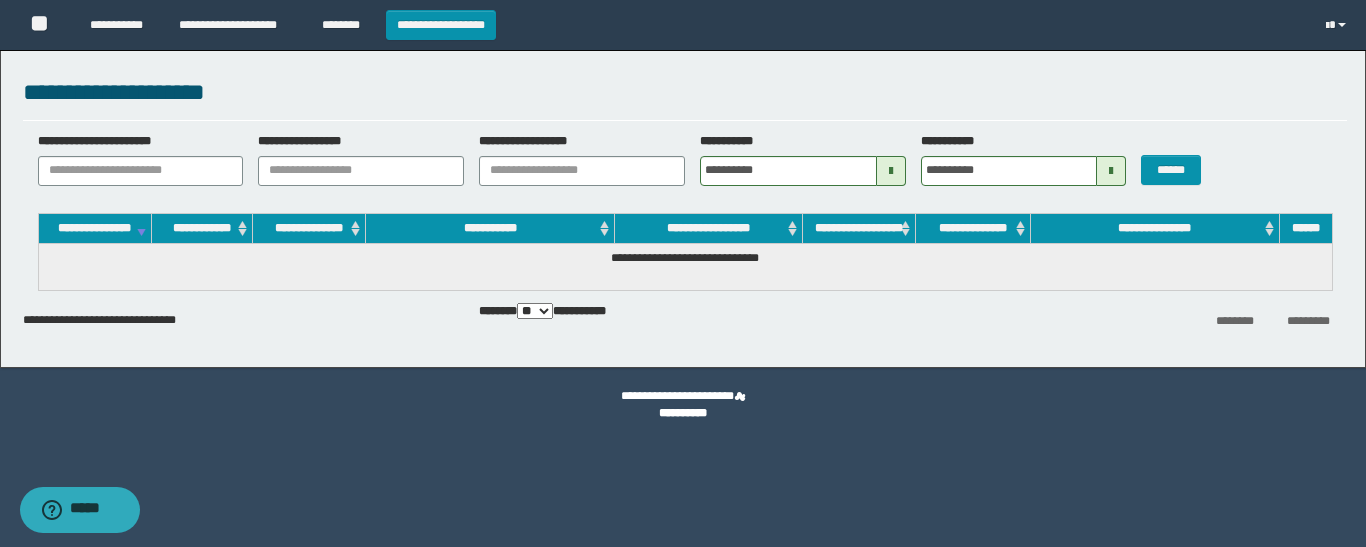 click at bounding box center (1111, 171) 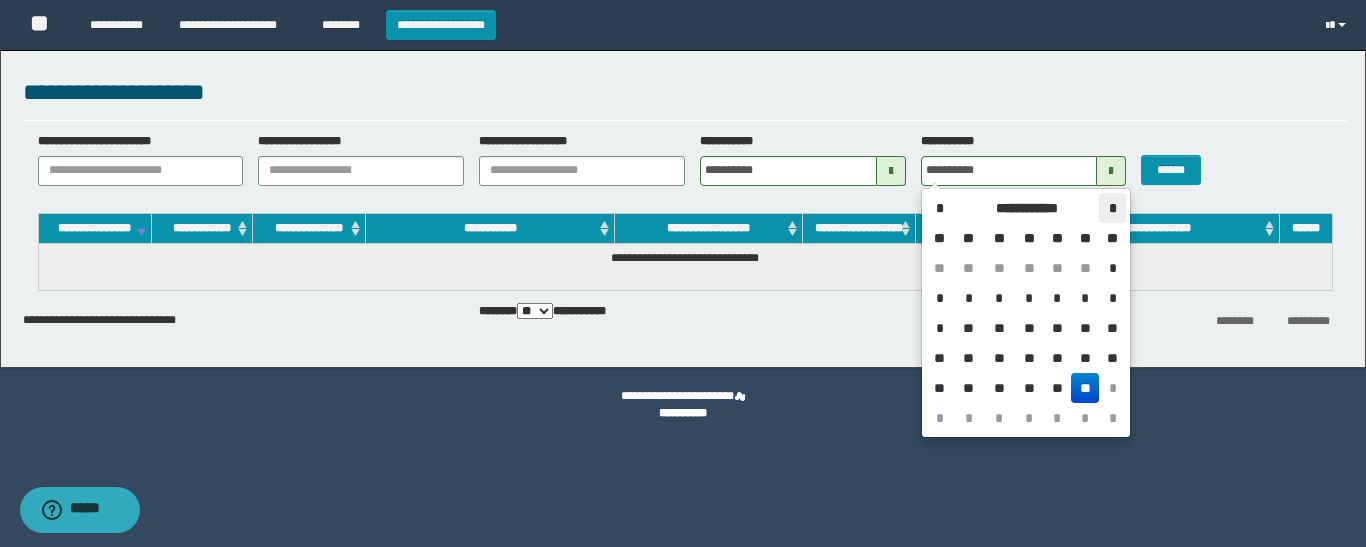 click on "*" at bounding box center (1112, 208) 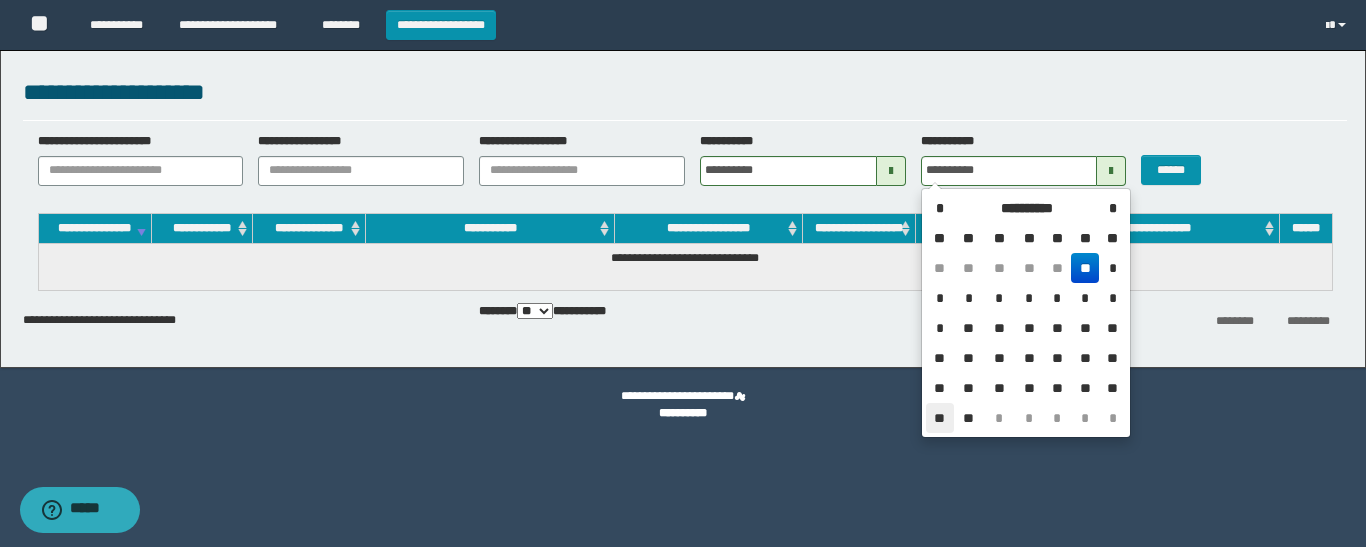 click on "**" at bounding box center (940, 418) 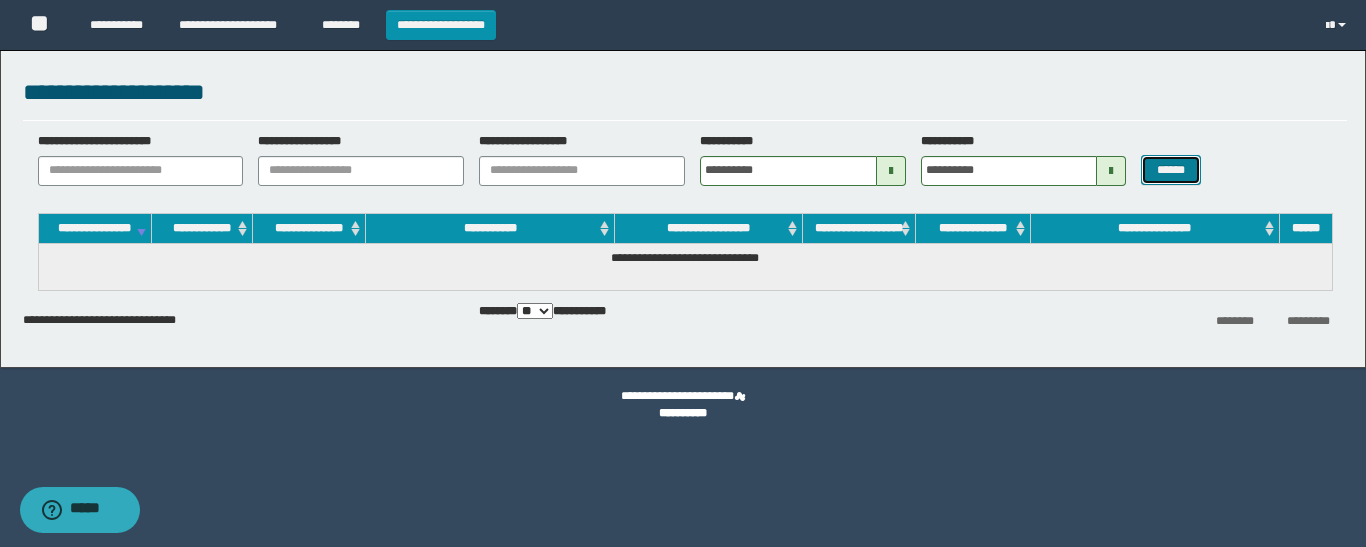 click on "******" at bounding box center (1170, 170) 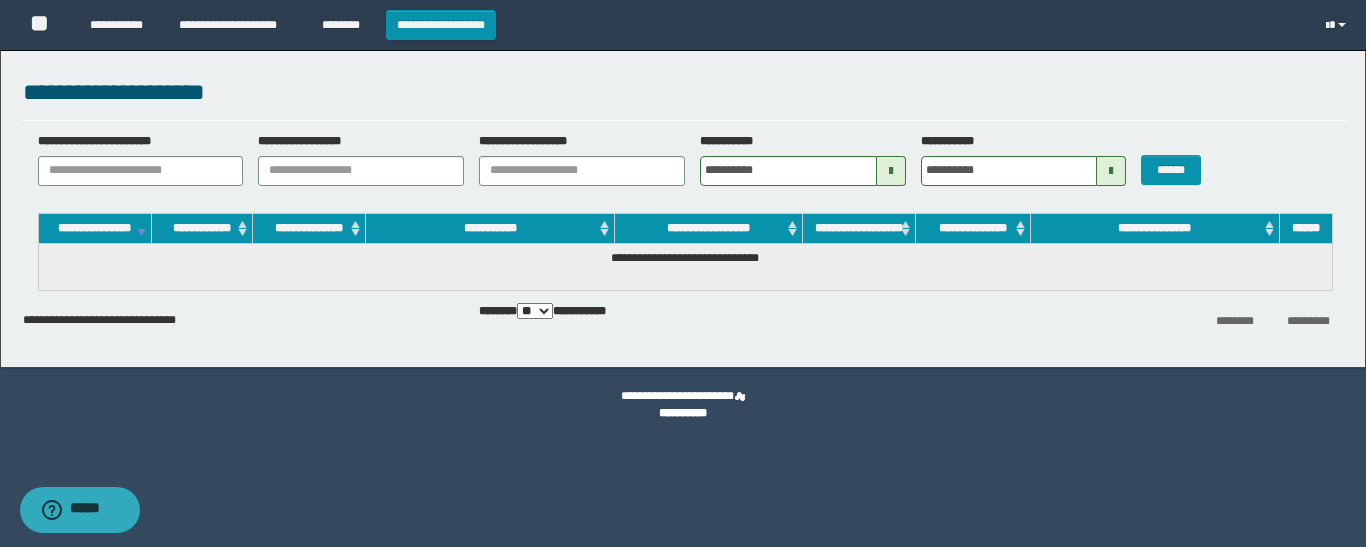 click at bounding box center [891, 171] 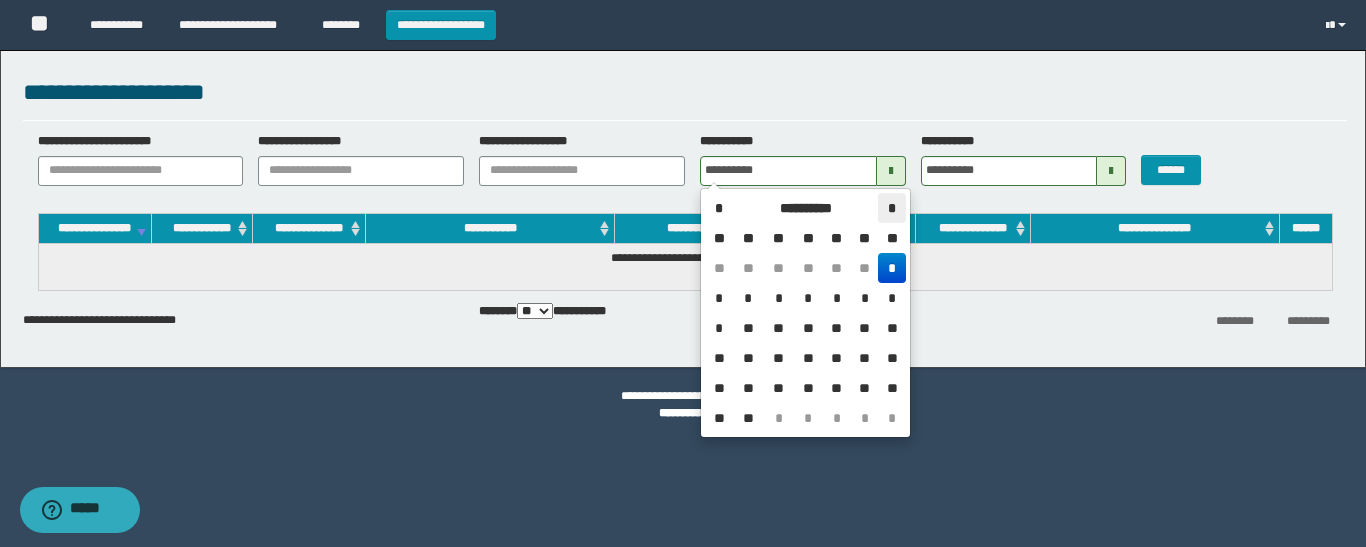 click on "*" at bounding box center [891, 208] 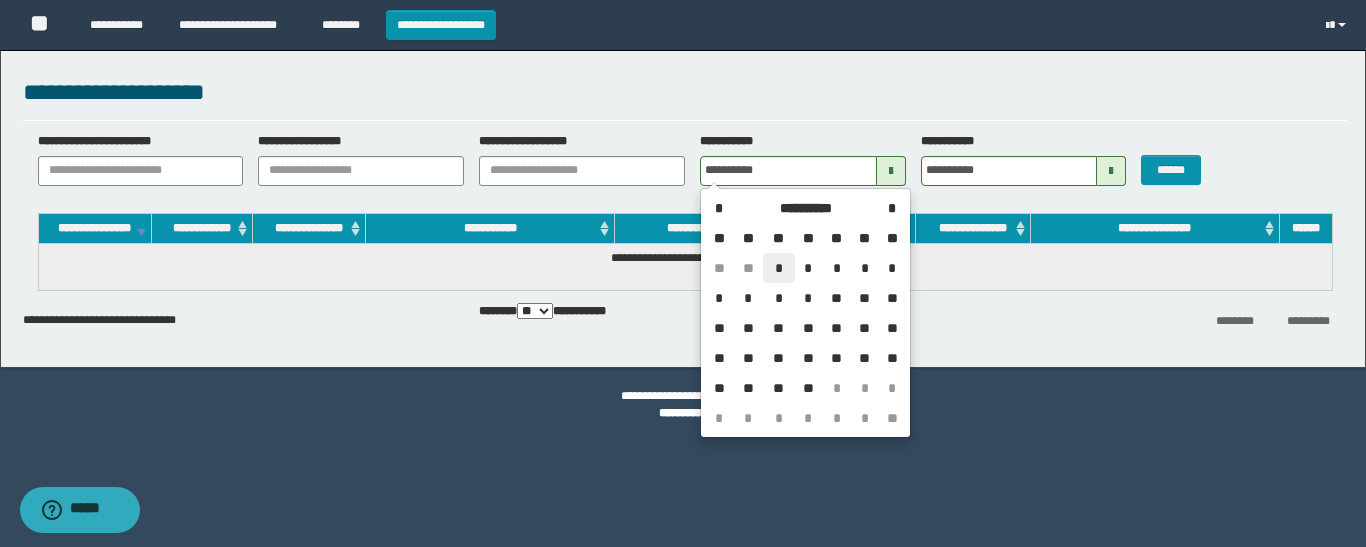 click on "*" at bounding box center [779, 268] 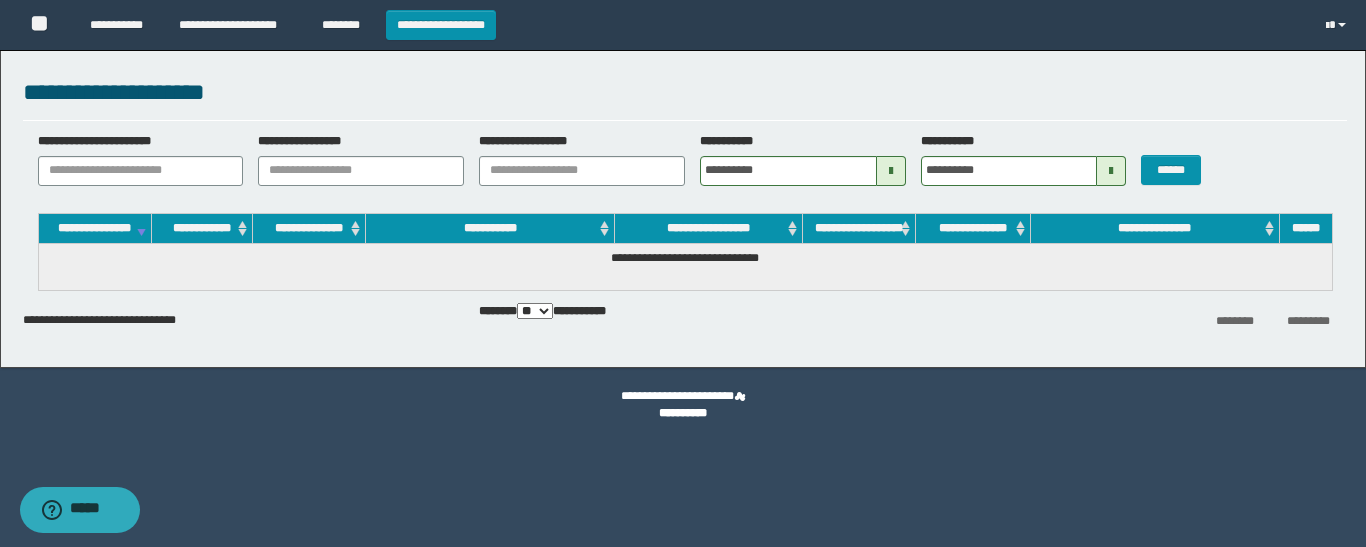 click at bounding box center (1111, 171) 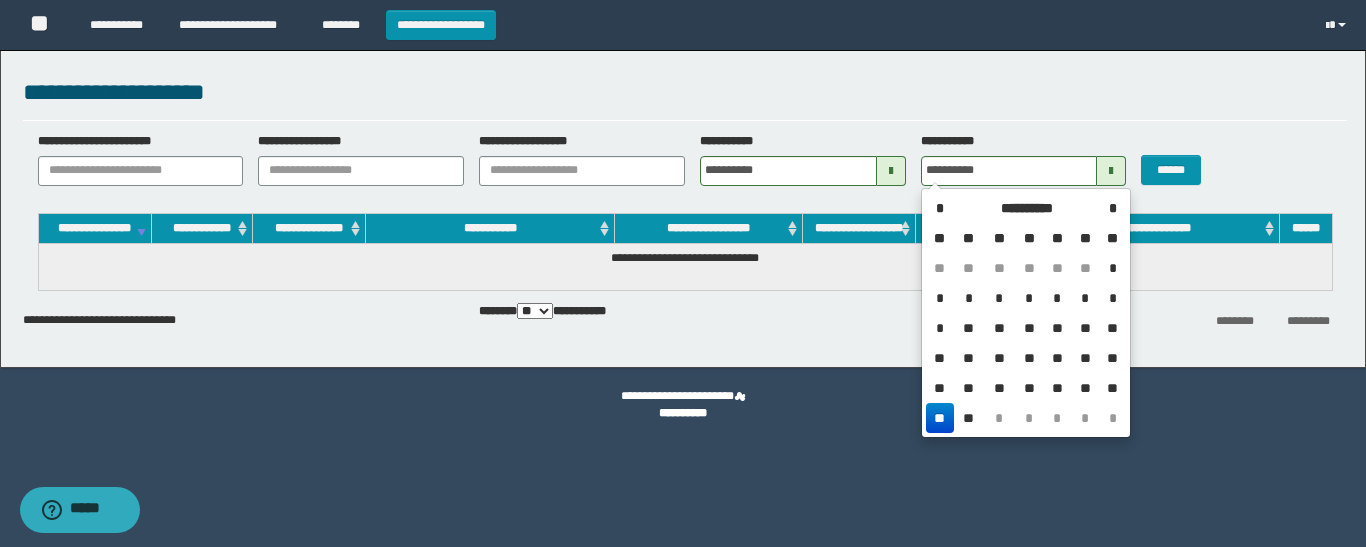 click on "**" at bounding box center (940, 418) 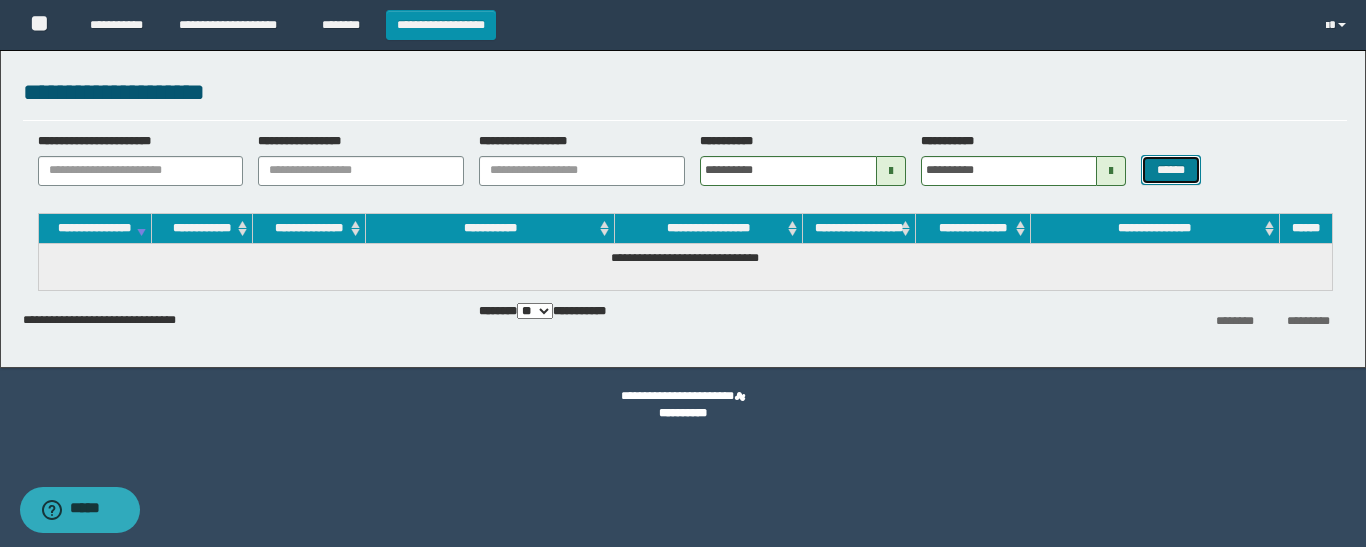 click on "******" at bounding box center (1170, 170) 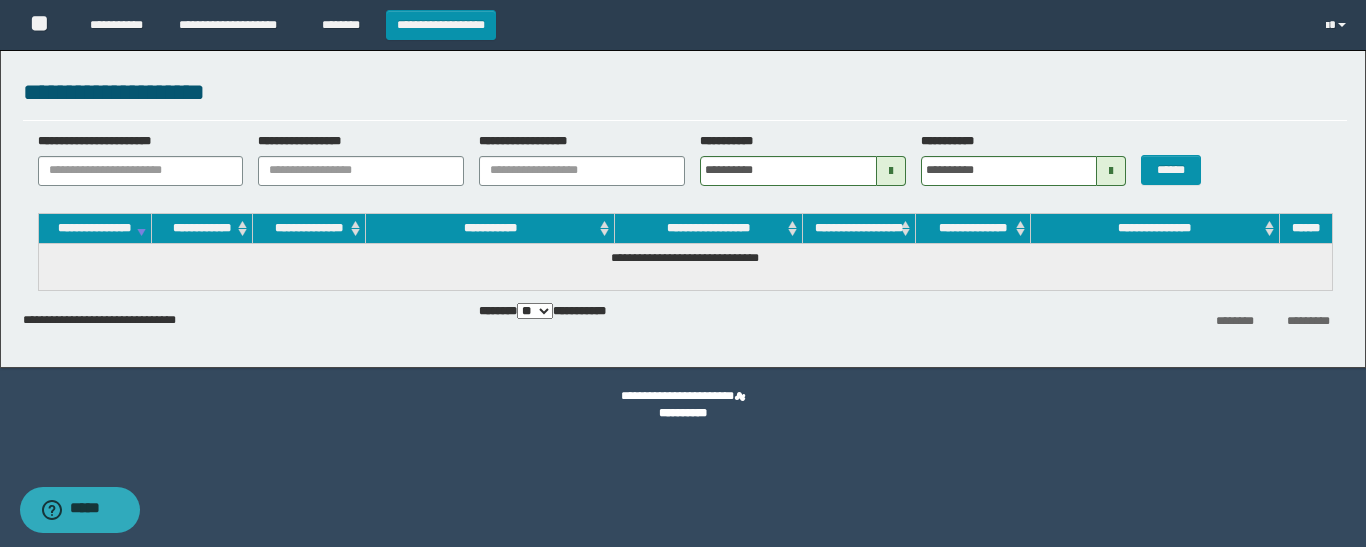 click at bounding box center [1111, 171] 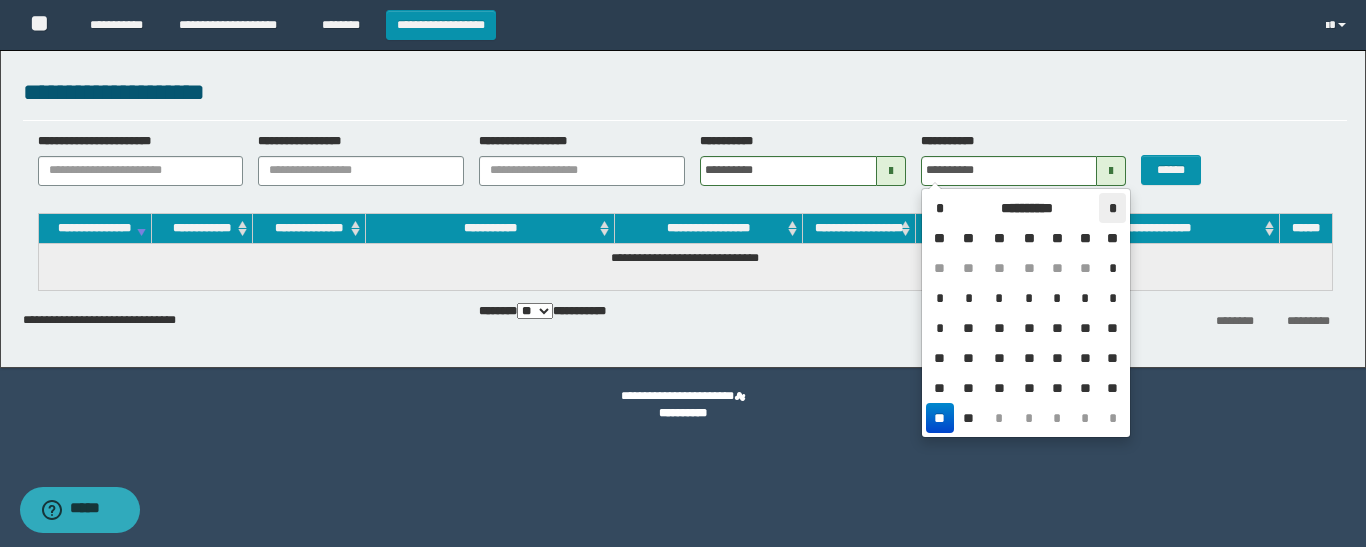 click on "*" at bounding box center (1112, 208) 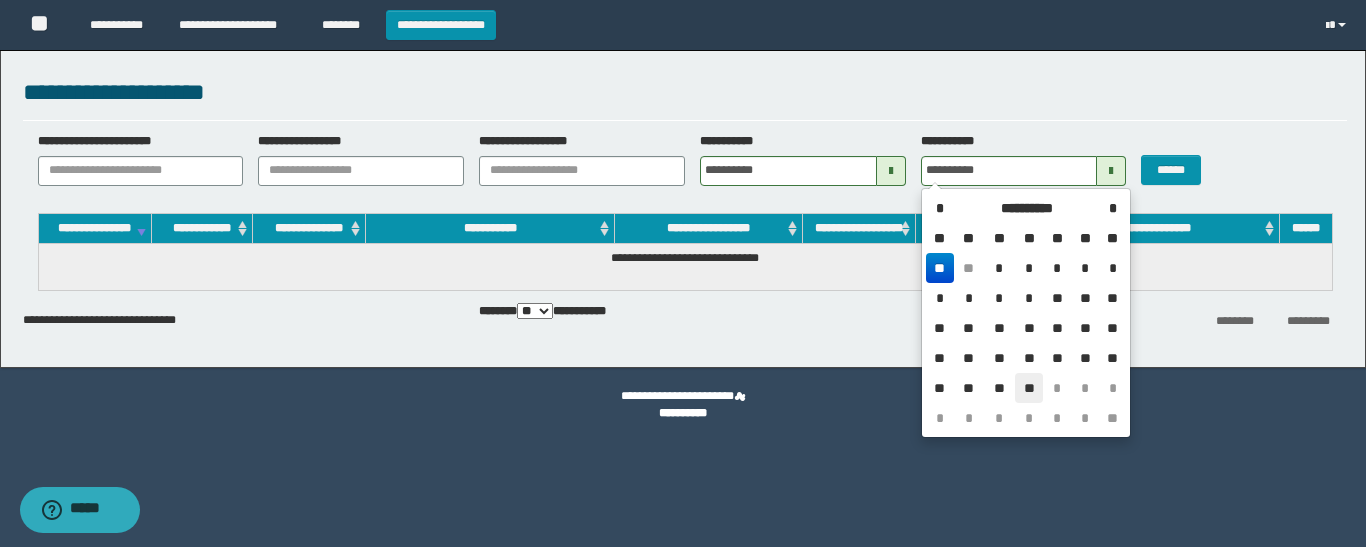 click on "**" at bounding box center [1029, 388] 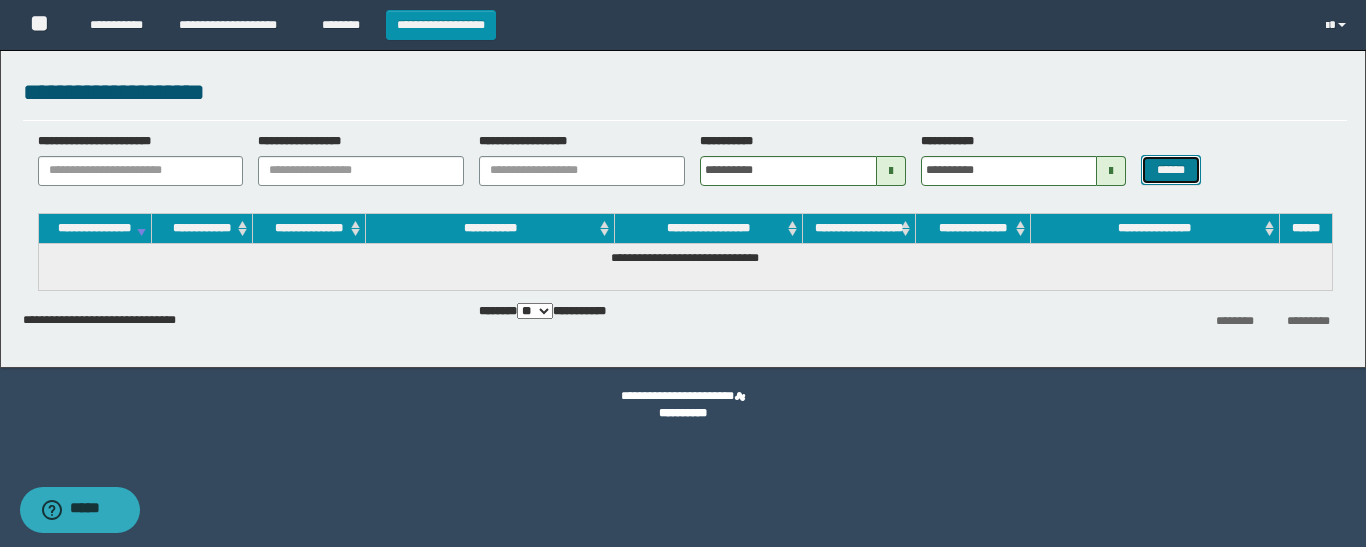 click on "******" at bounding box center [1170, 170] 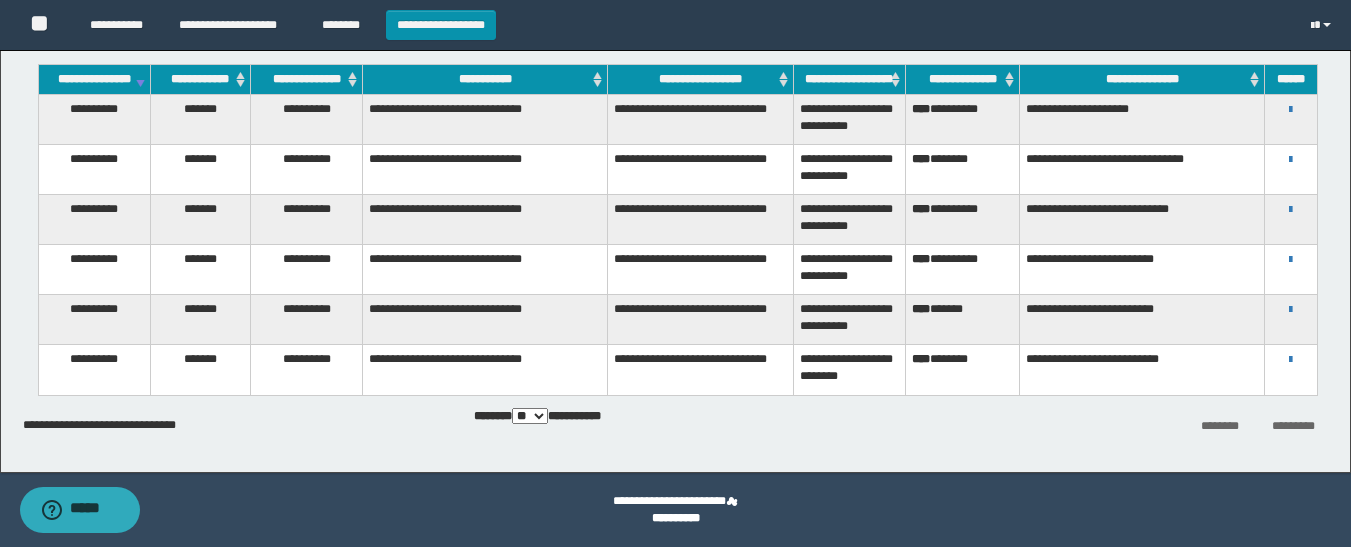scroll, scrollTop: 0, scrollLeft: 0, axis: both 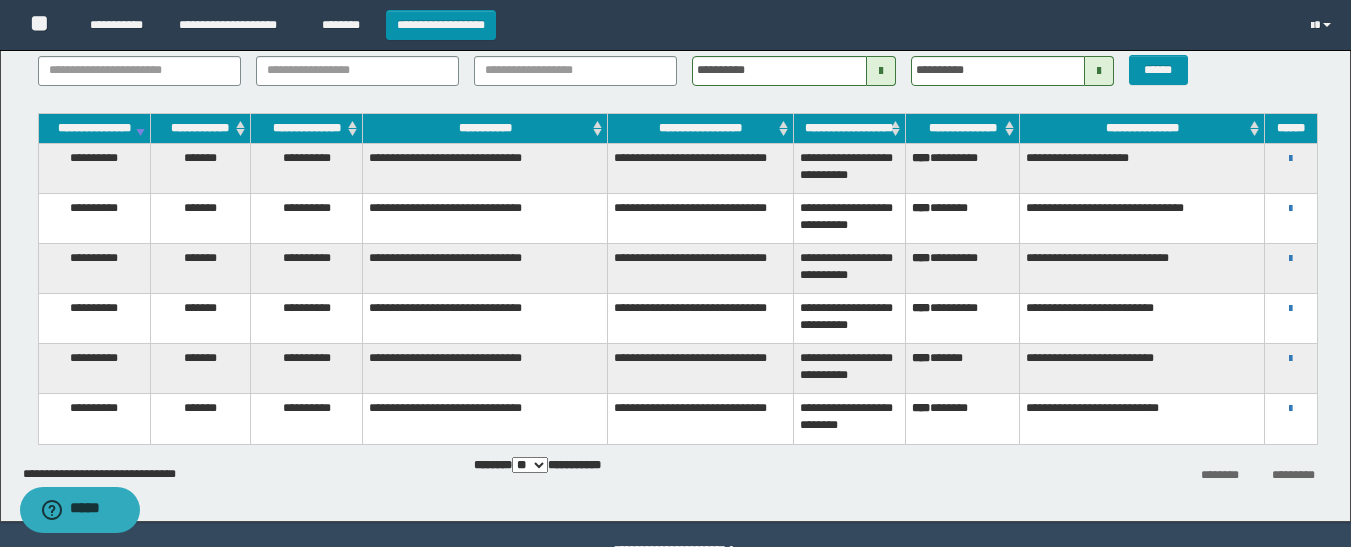 click on "**********" at bounding box center [485, 319] 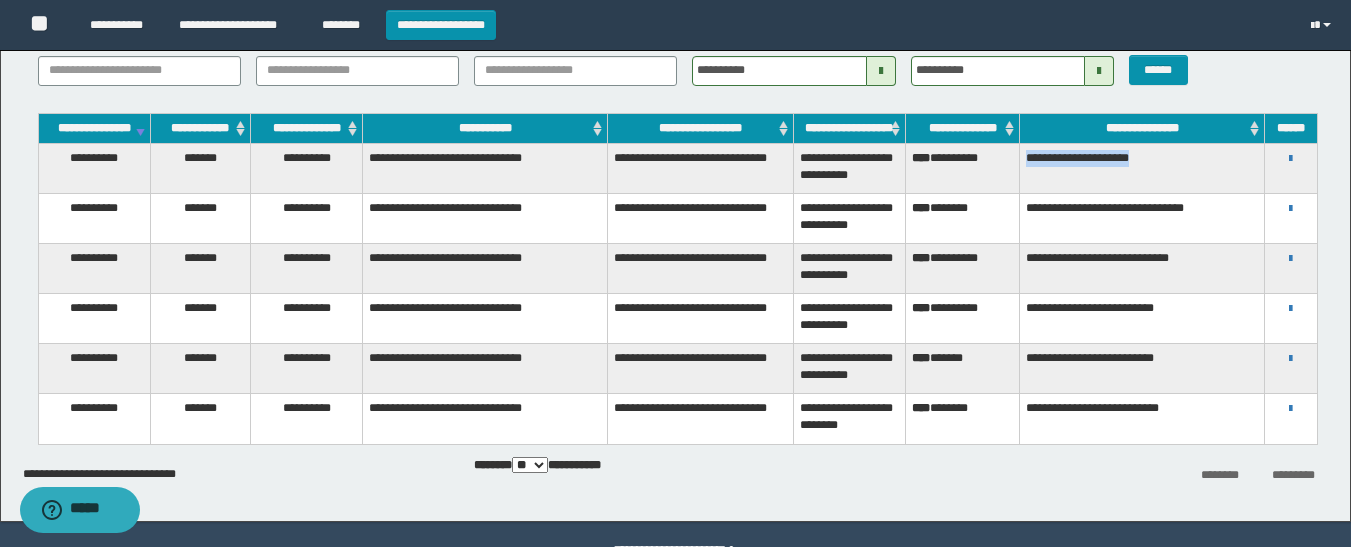 drag, startPoint x: 1161, startPoint y: 173, endPoint x: 1021, endPoint y: 180, distance: 140.1749 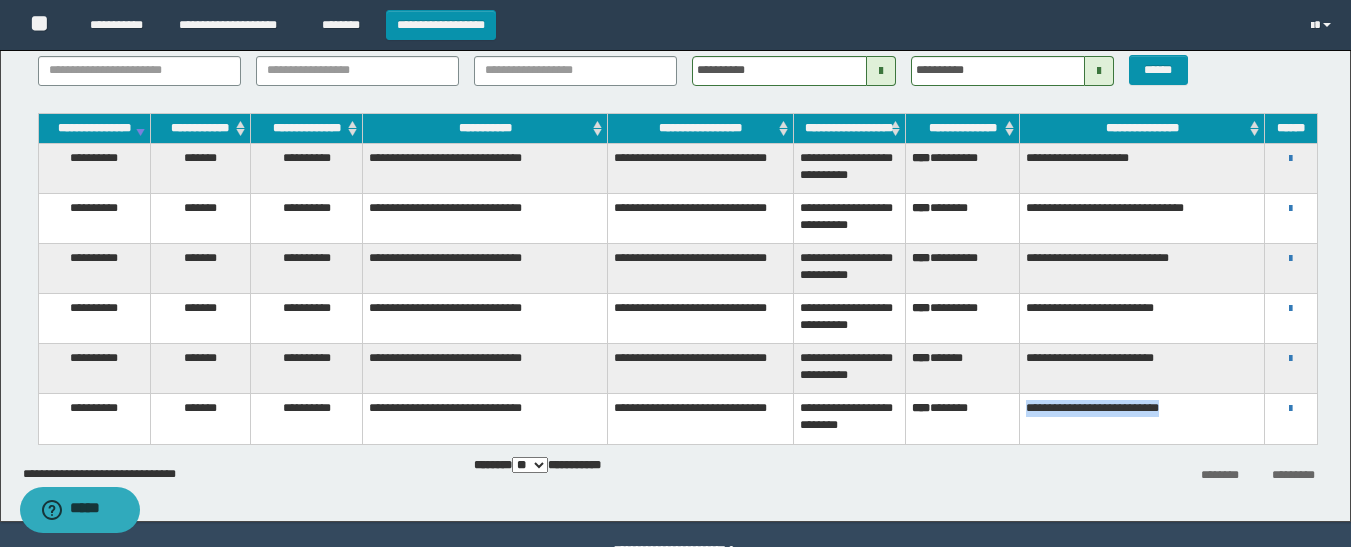 drag, startPoint x: 1189, startPoint y: 415, endPoint x: 1028, endPoint y: 409, distance: 161.11176 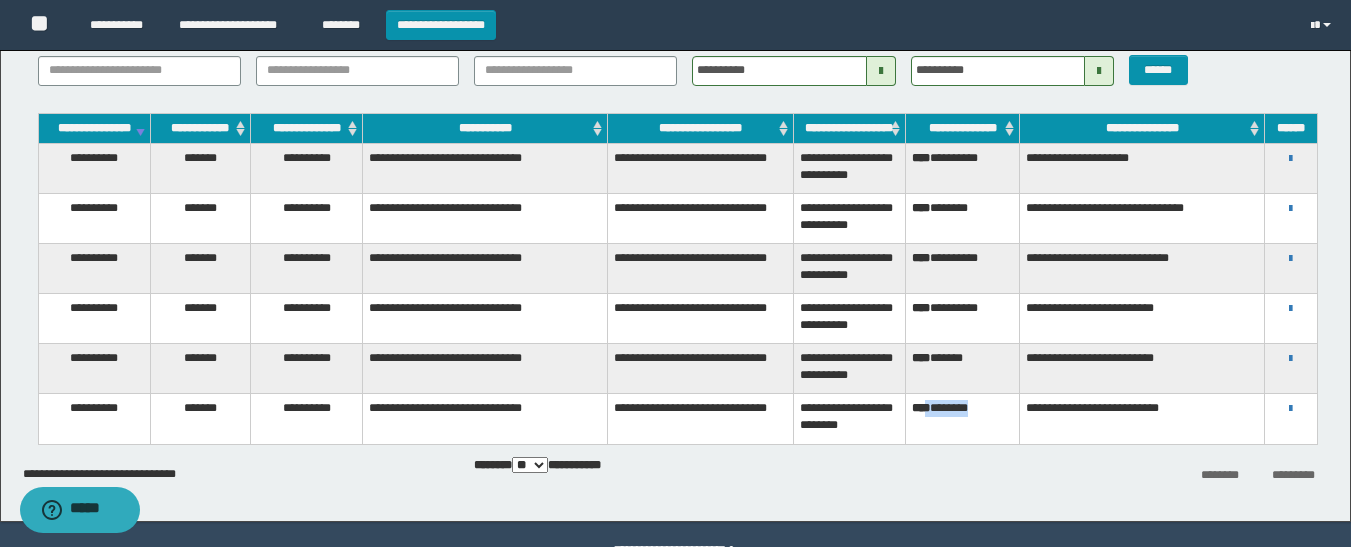 drag, startPoint x: 1004, startPoint y: 412, endPoint x: 934, endPoint y: 416, distance: 70.11419 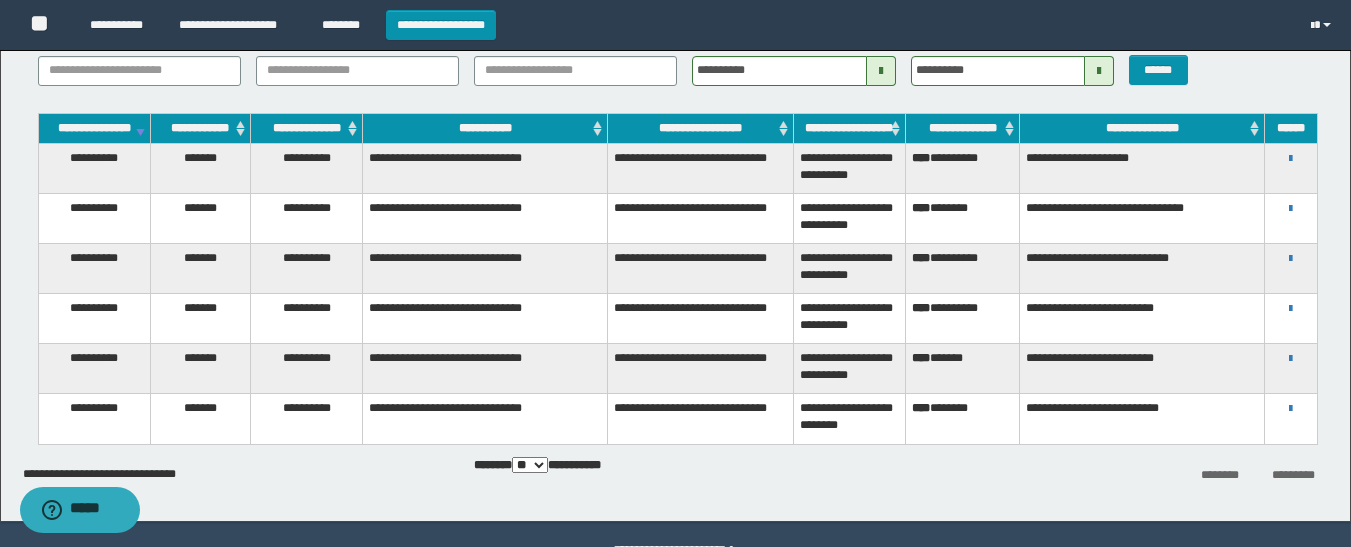 click on "**********" at bounding box center (1142, 218) 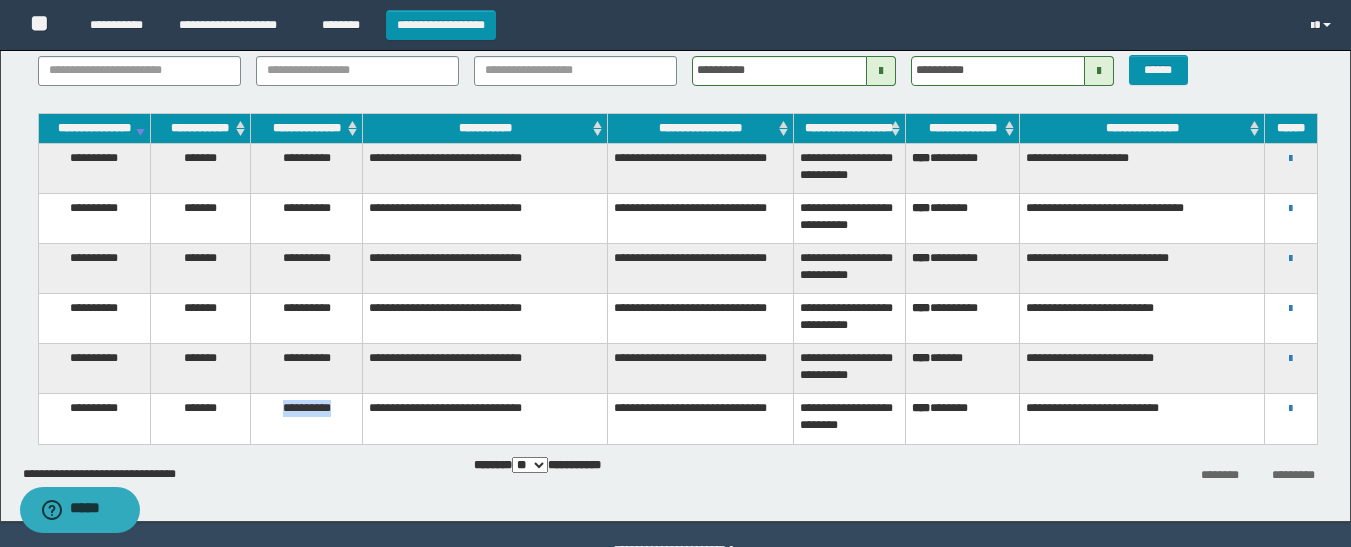 drag, startPoint x: 342, startPoint y: 410, endPoint x: 253, endPoint y: 401, distance: 89.453896 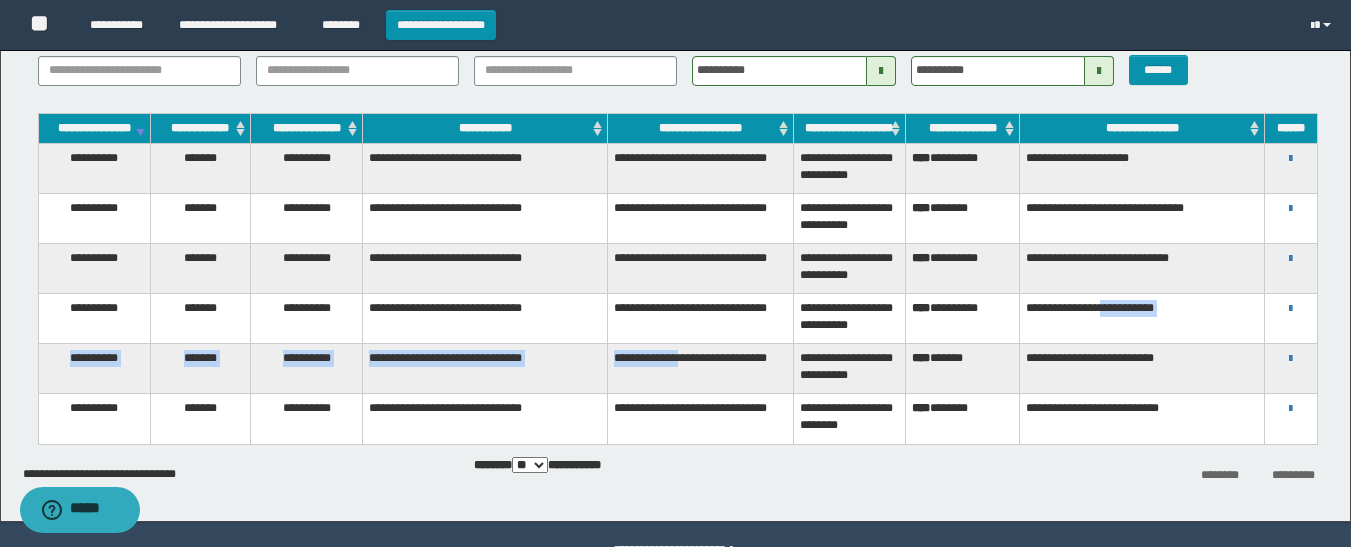 drag, startPoint x: 789, startPoint y: 362, endPoint x: 983, endPoint y: 594, distance: 302.42355 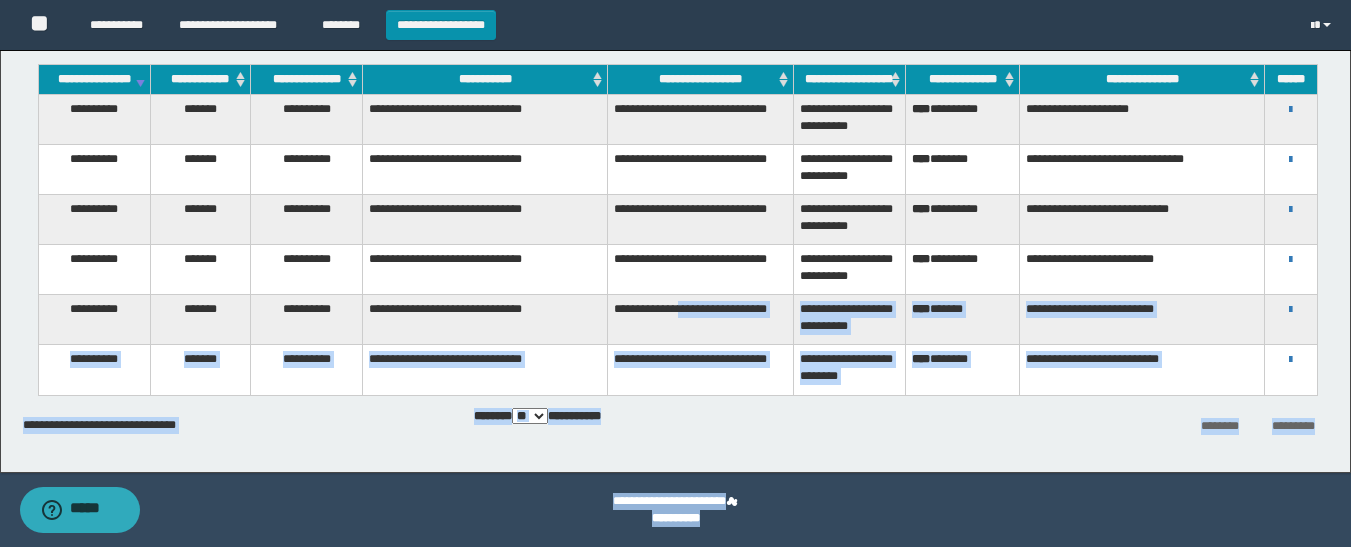 click on "**********" at bounding box center (700, 370) 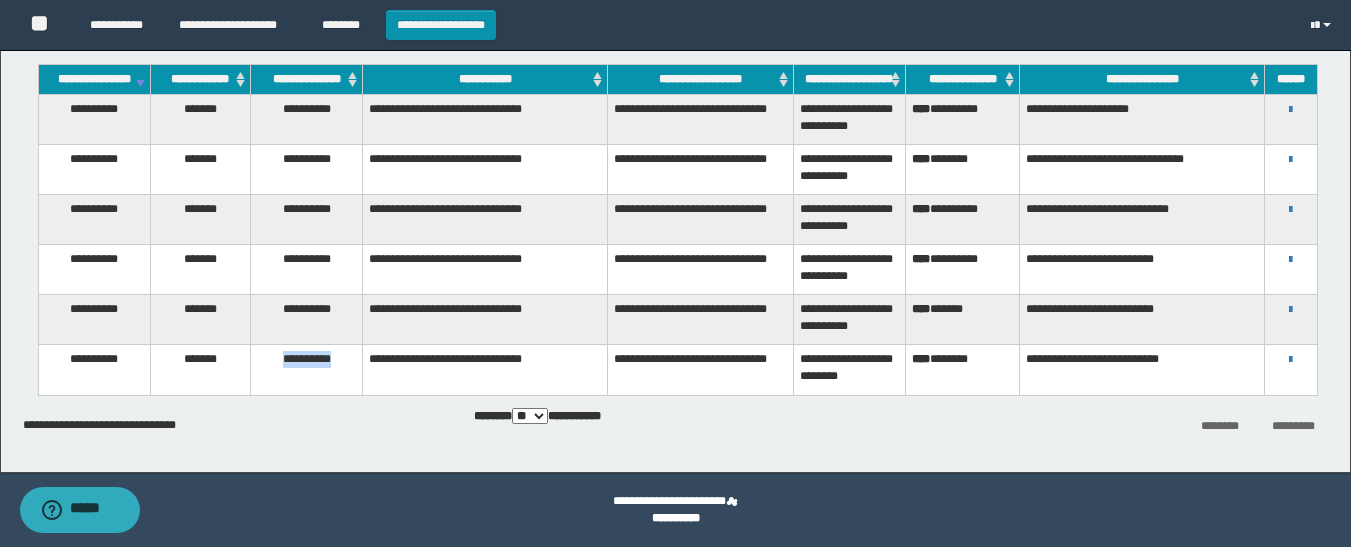 drag, startPoint x: 339, startPoint y: 365, endPoint x: 275, endPoint y: 359, distance: 64.28063 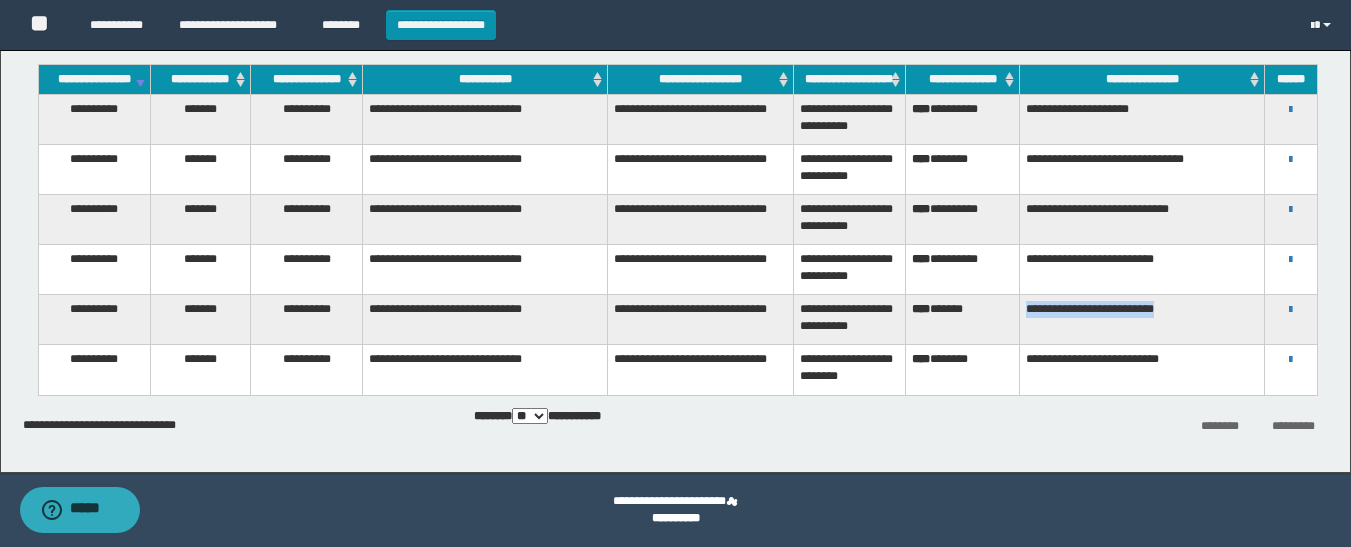 drag, startPoint x: 1207, startPoint y: 317, endPoint x: 1020, endPoint y: 316, distance: 187.00267 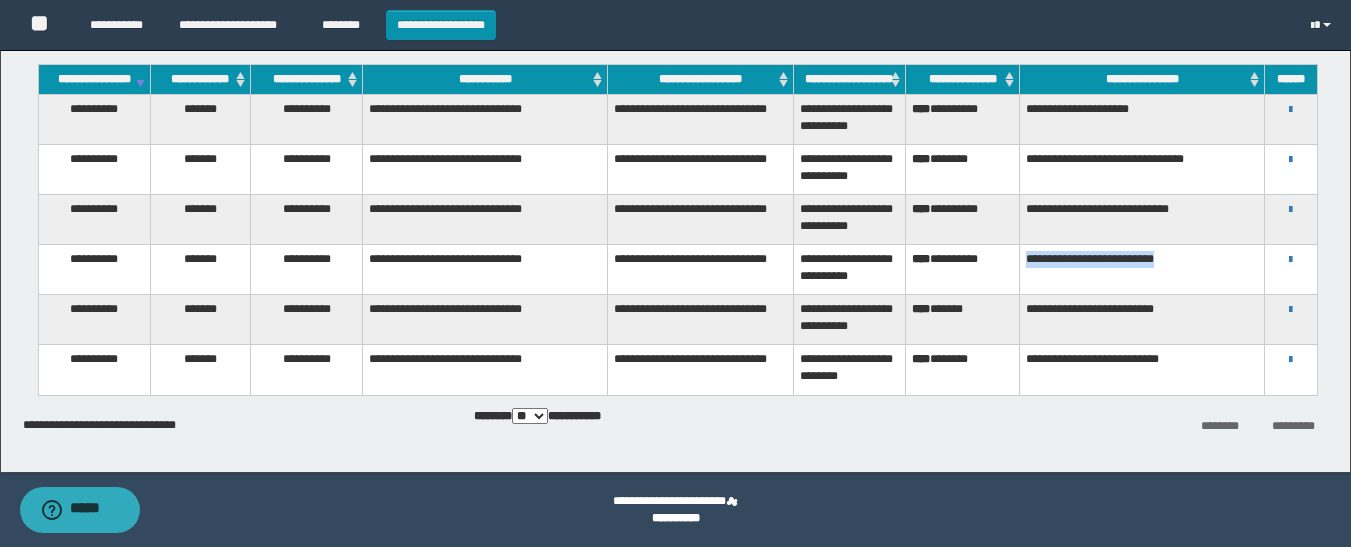 drag, startPoint x: 1207, startPoint y: 271, endPoint x: 1027, endPoint y: 267, distance: 180.04443 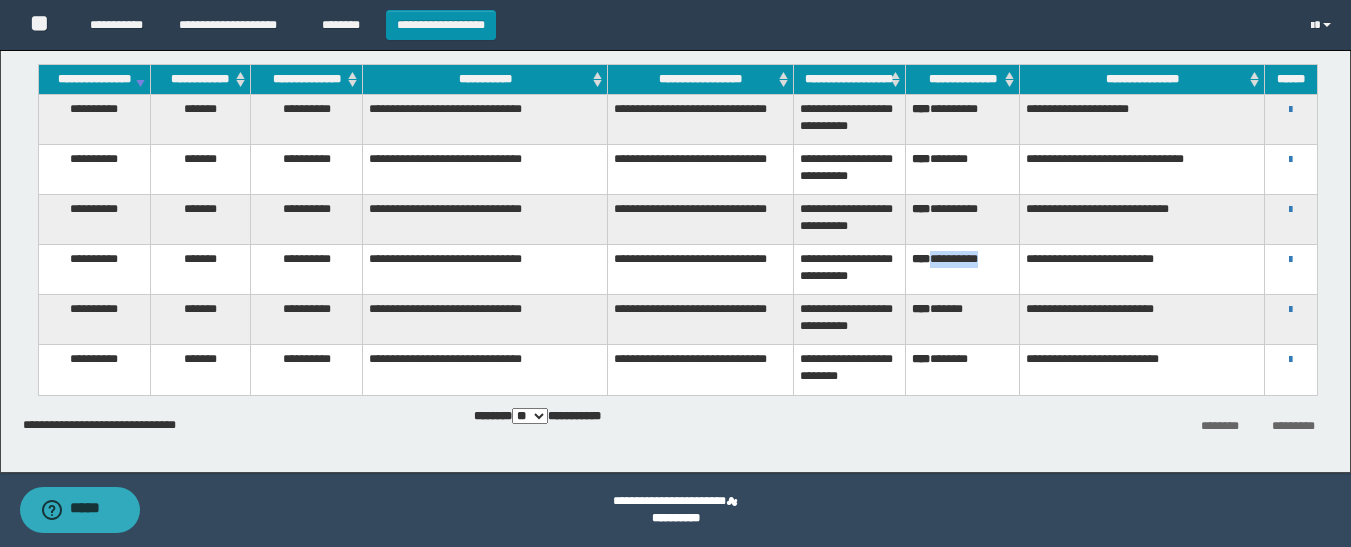 drag, startPoint x: 1004, startPoint y: 269, endPoint x: 935, endPoint y: 269, distance: 69 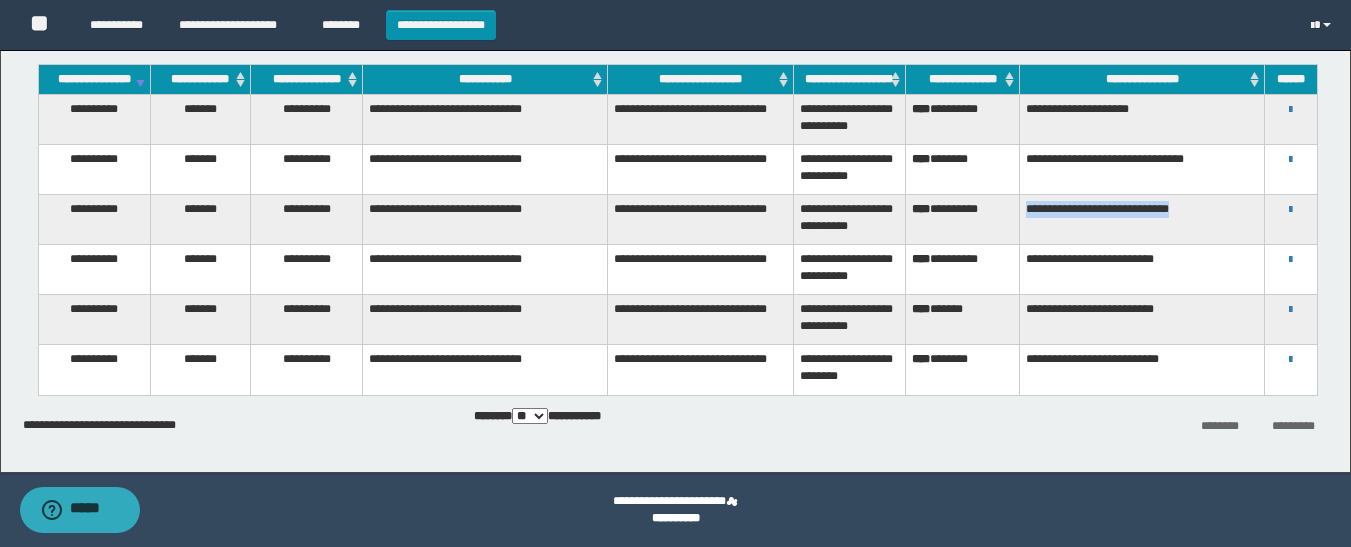 drag, startPoint x: 1197, startPoint y: 228, endPoint x: 1029, endPoint y: 226, distance: 168.0119 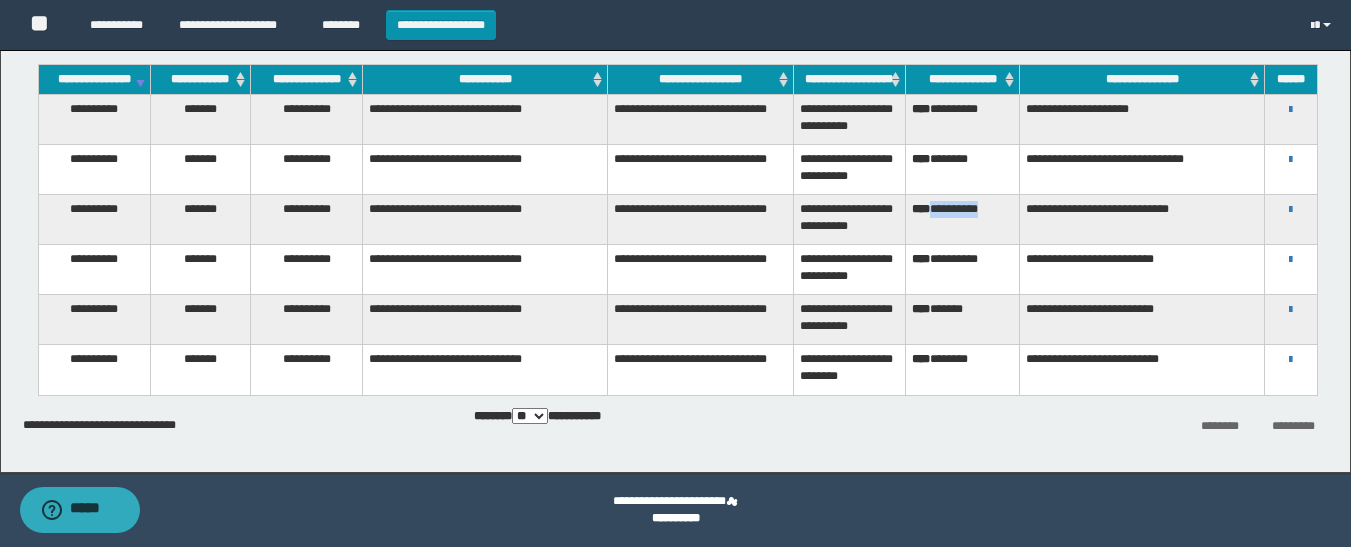 drag, startPoint x: 1004, startPoint y: 221, endPoint x: 938, endPoint y: 220, distance: 66.007576 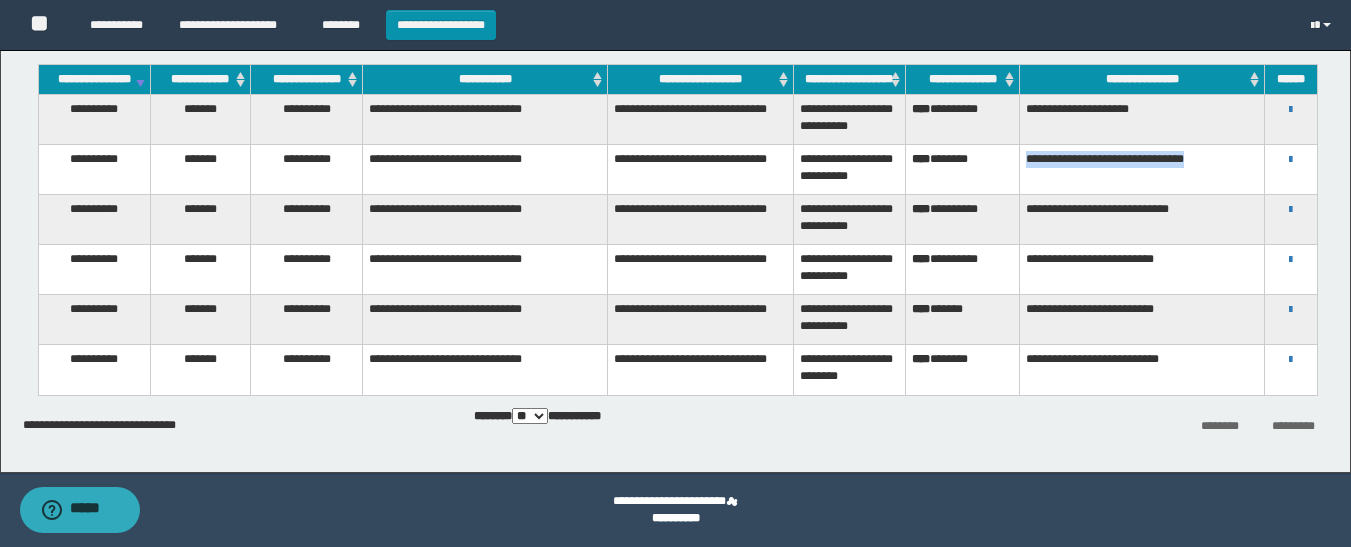 drag, startPoint x: 1241, startPoint y: 172, endPoint x: 1026, endPoint y: 177, distance: 215.05814 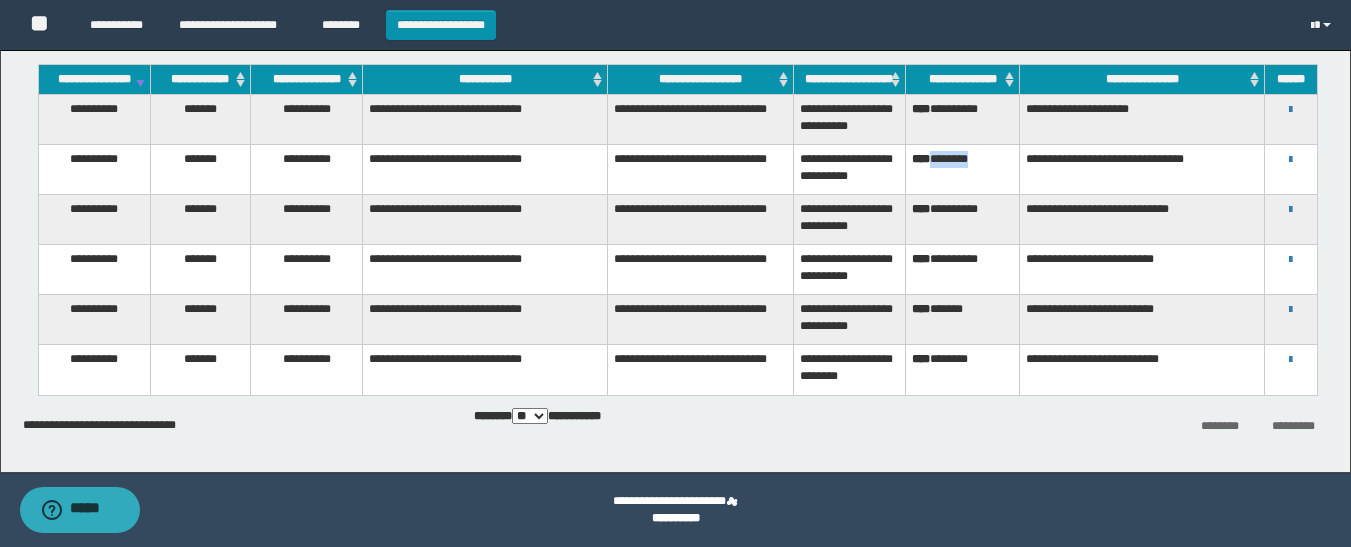 drag, startPoint x: 988, startPoint y: 170, endPoint x: 935, endPoint y: 171, distance: 53.009434 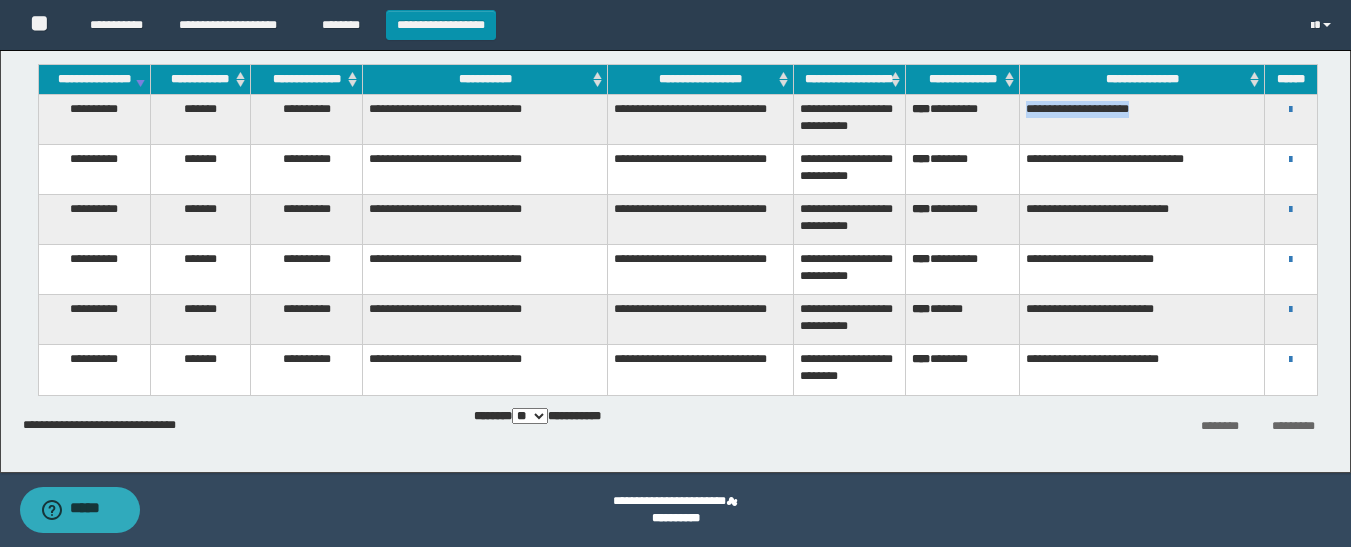 drag, startPoint x: 1159, startPoint y: 120, endPoint x: 1024, endPoint y: 126, distance: 135.13327 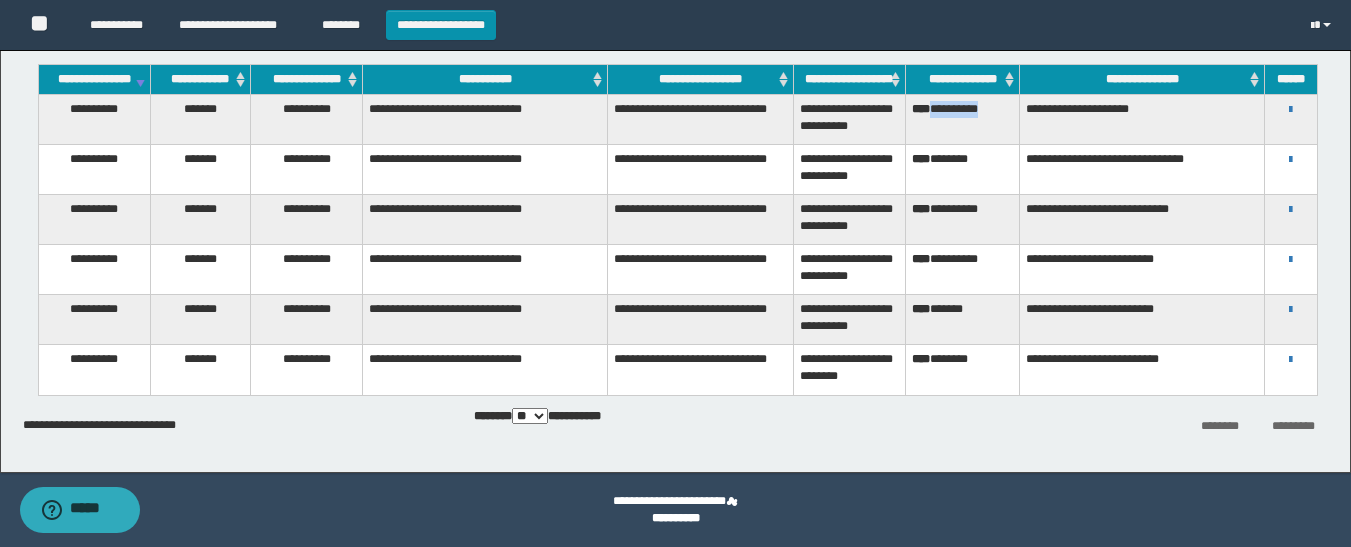 drag, startPoint x: 1006, startPoint y: 125, endPoint x: 939, endPoint y: 125, distance: 67 